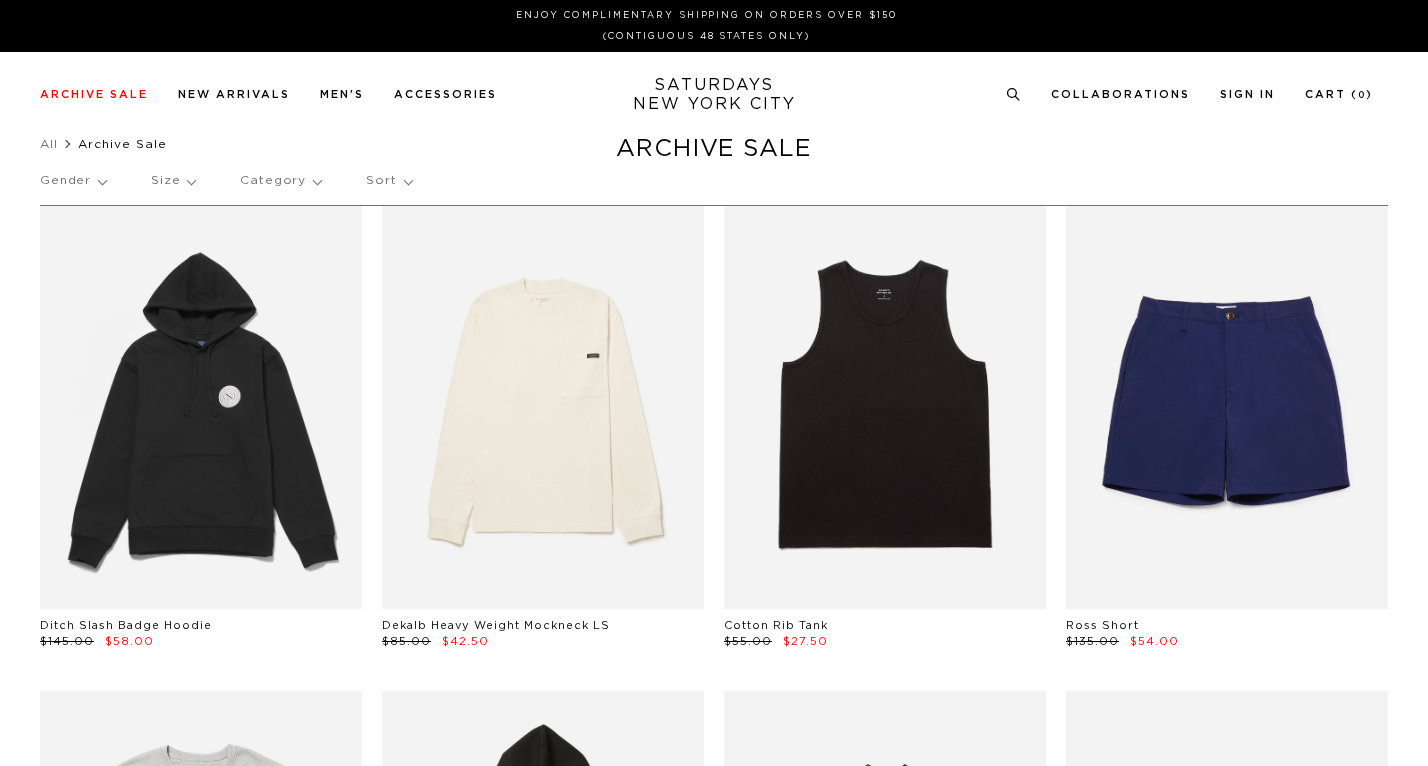 scroll, scrollTop: 0, scrollLeft: 0, axis: both 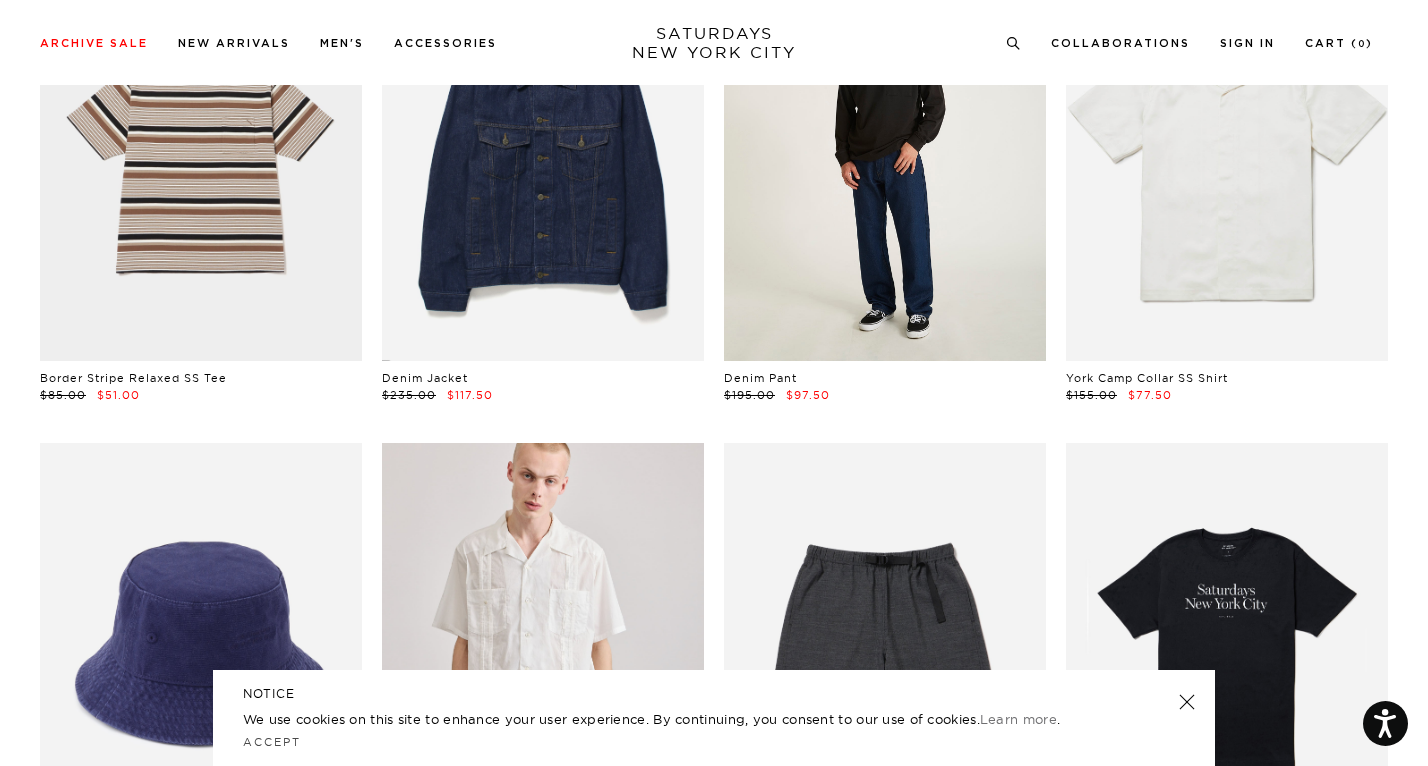 click at bounding box center (885, 160) 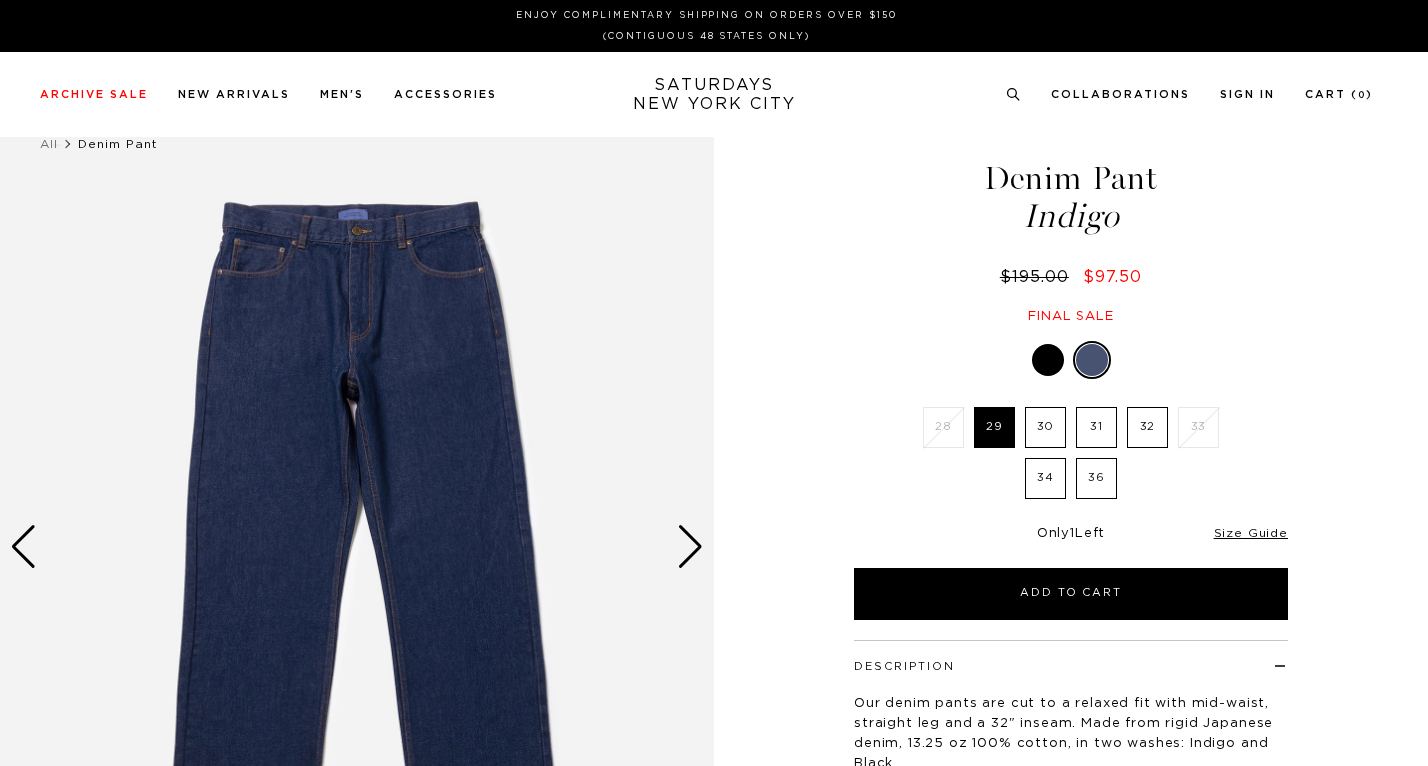 scroll, scrollTop: 0, scrollLeft: 0, axis: both 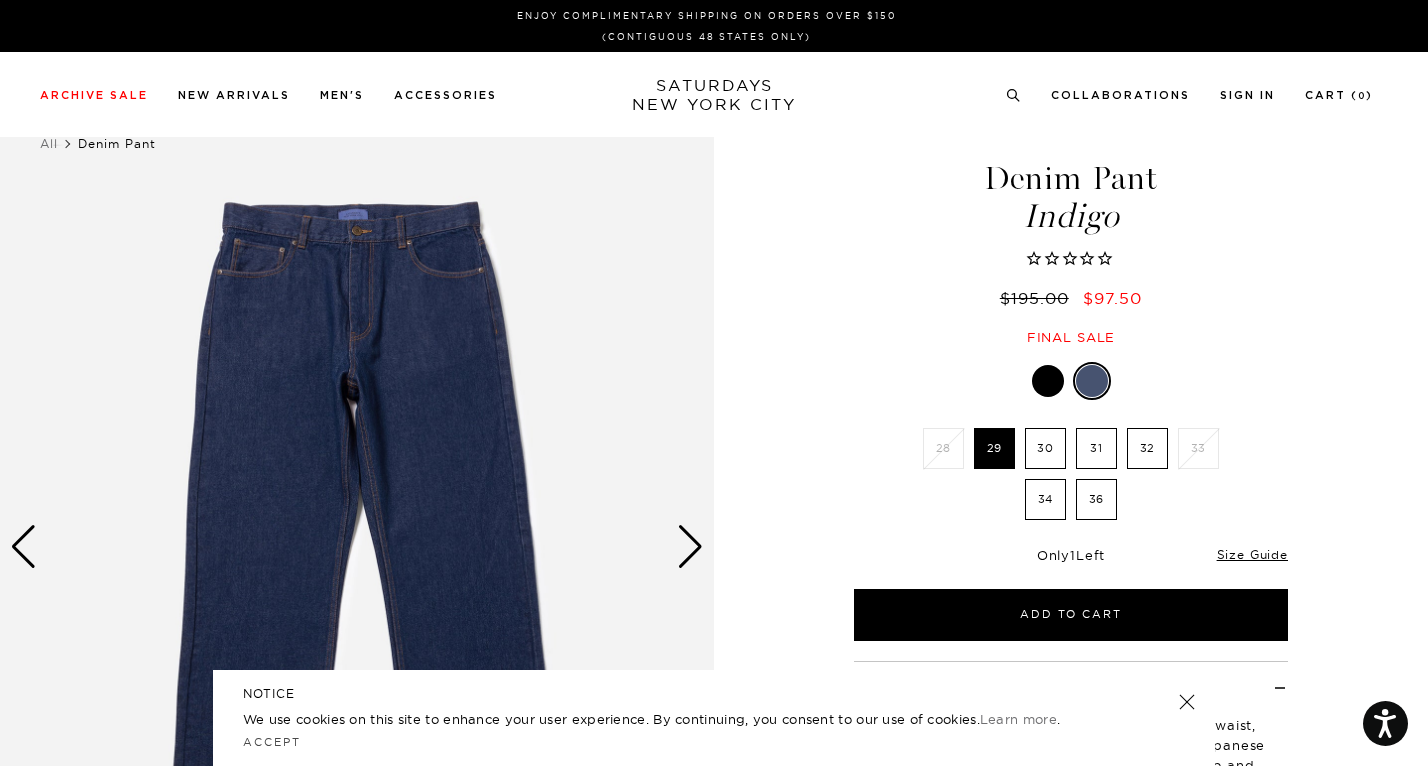 click at bounding box center [357, 547] 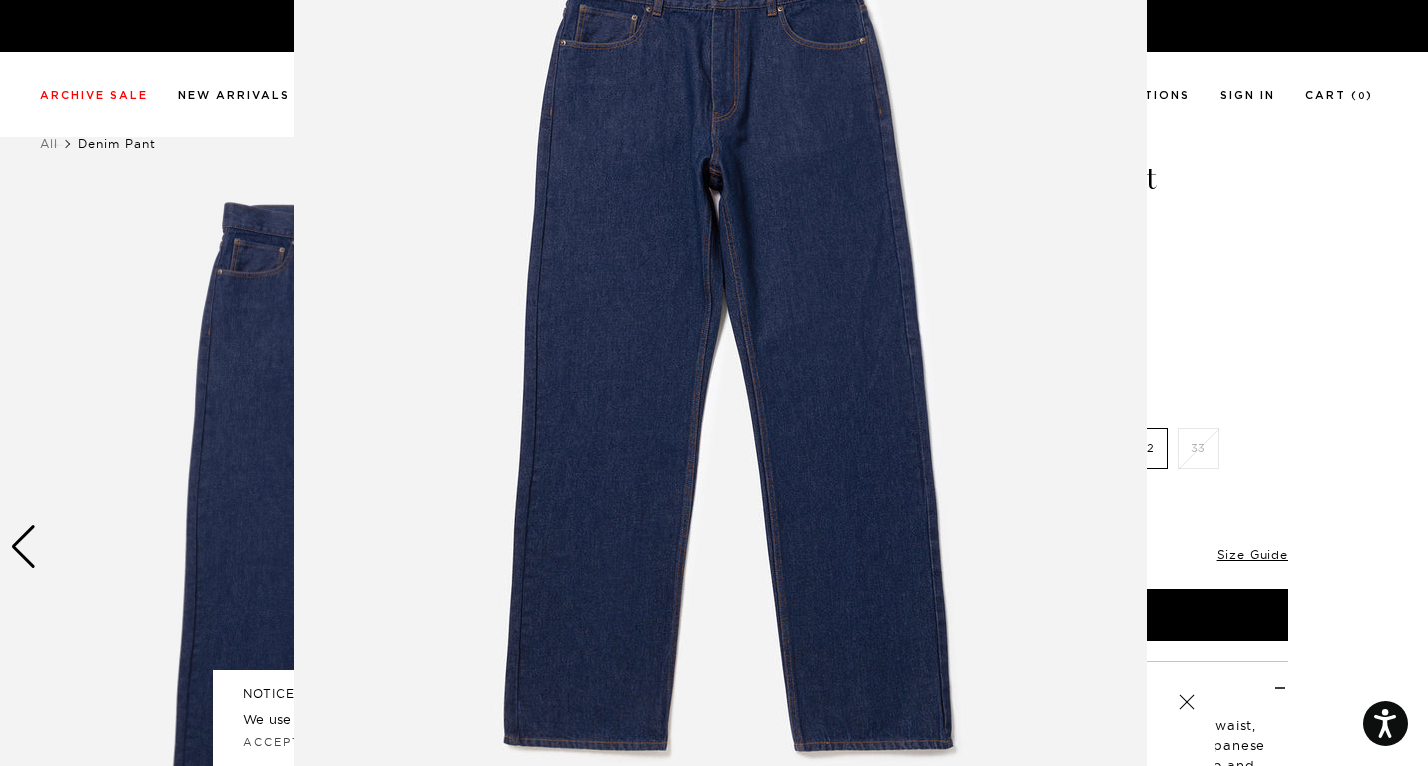 scroll, scrollTop: 145, scrollLeft: 0, axis: vertical 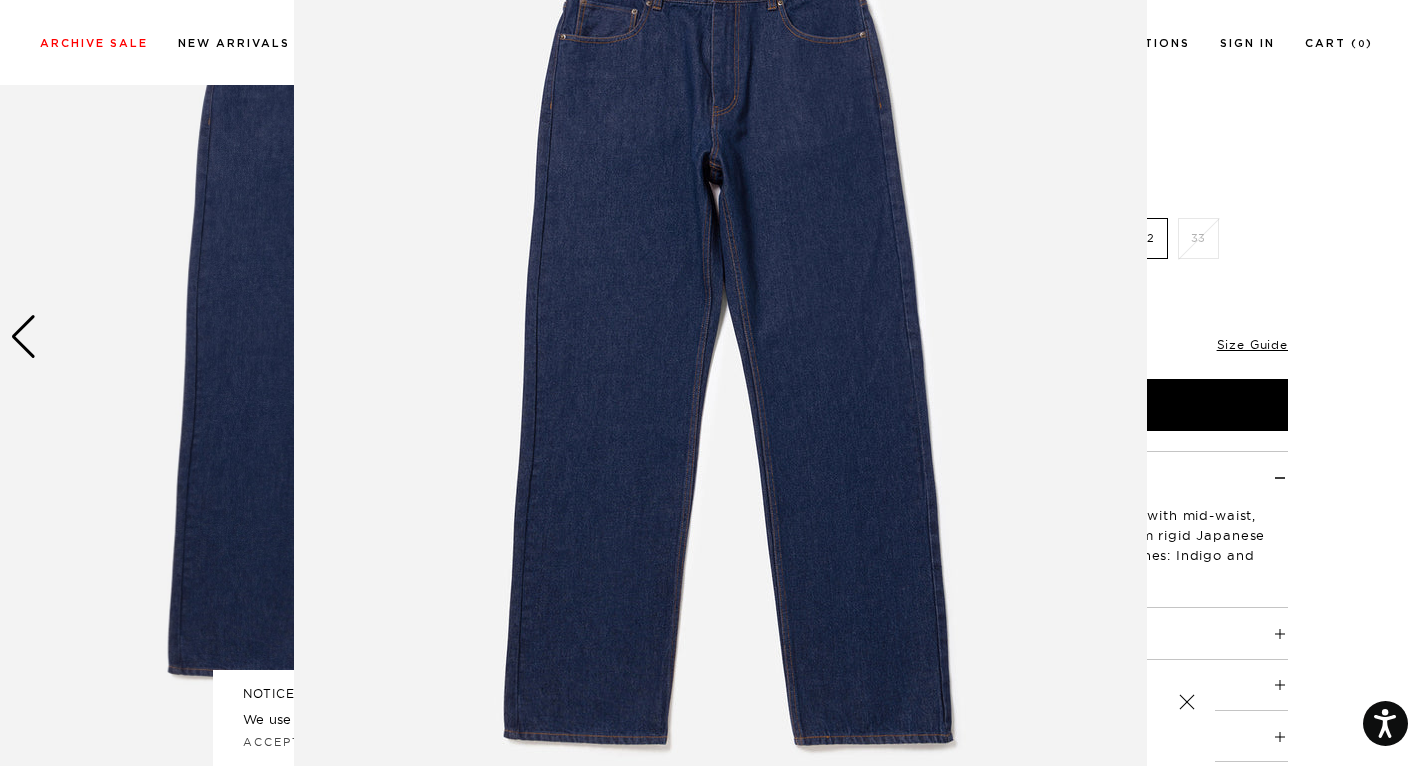 click at bounding box center (714, 383) 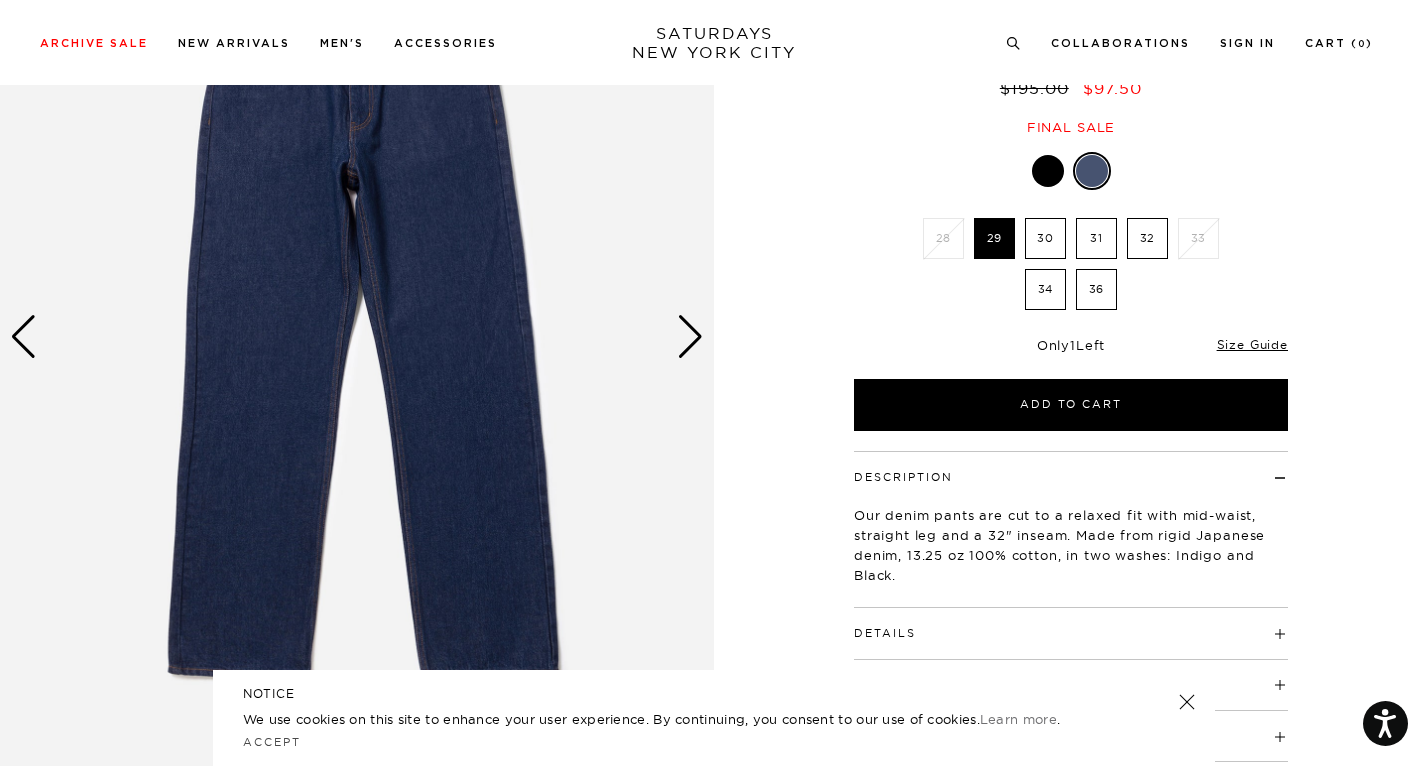 click at bounding box center [690, 337] 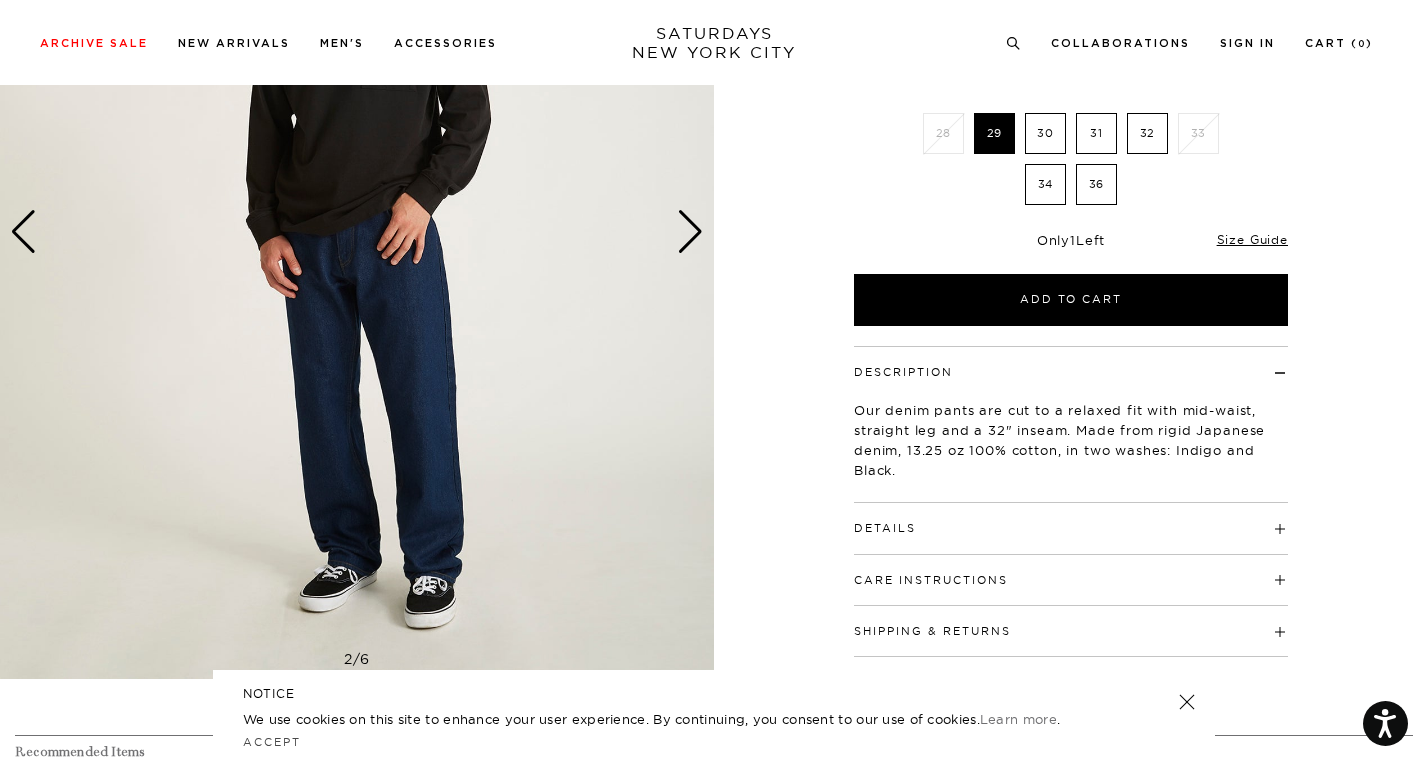scroll, scrollTop: 293, scrollLeft: 0, axis: vertical 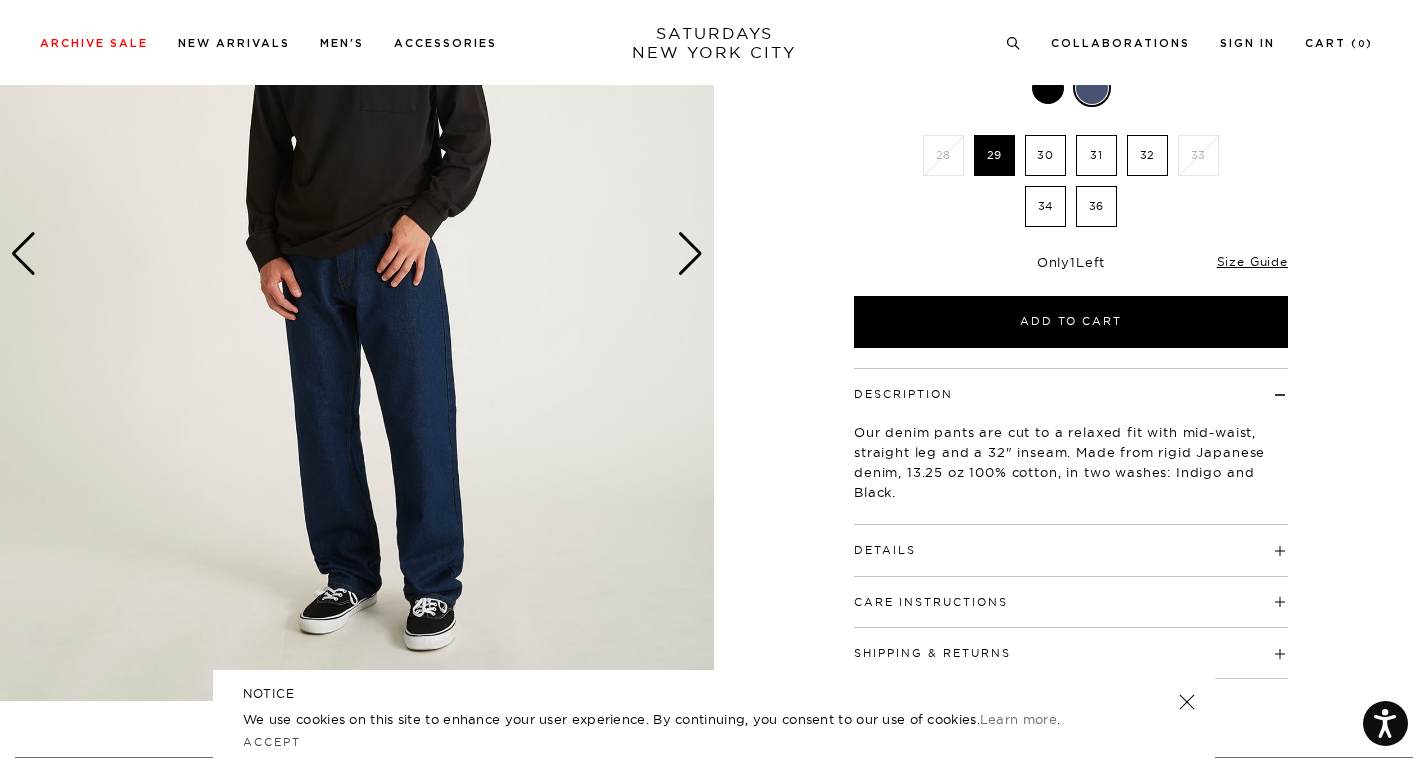 click at bounding box center (690, 254) 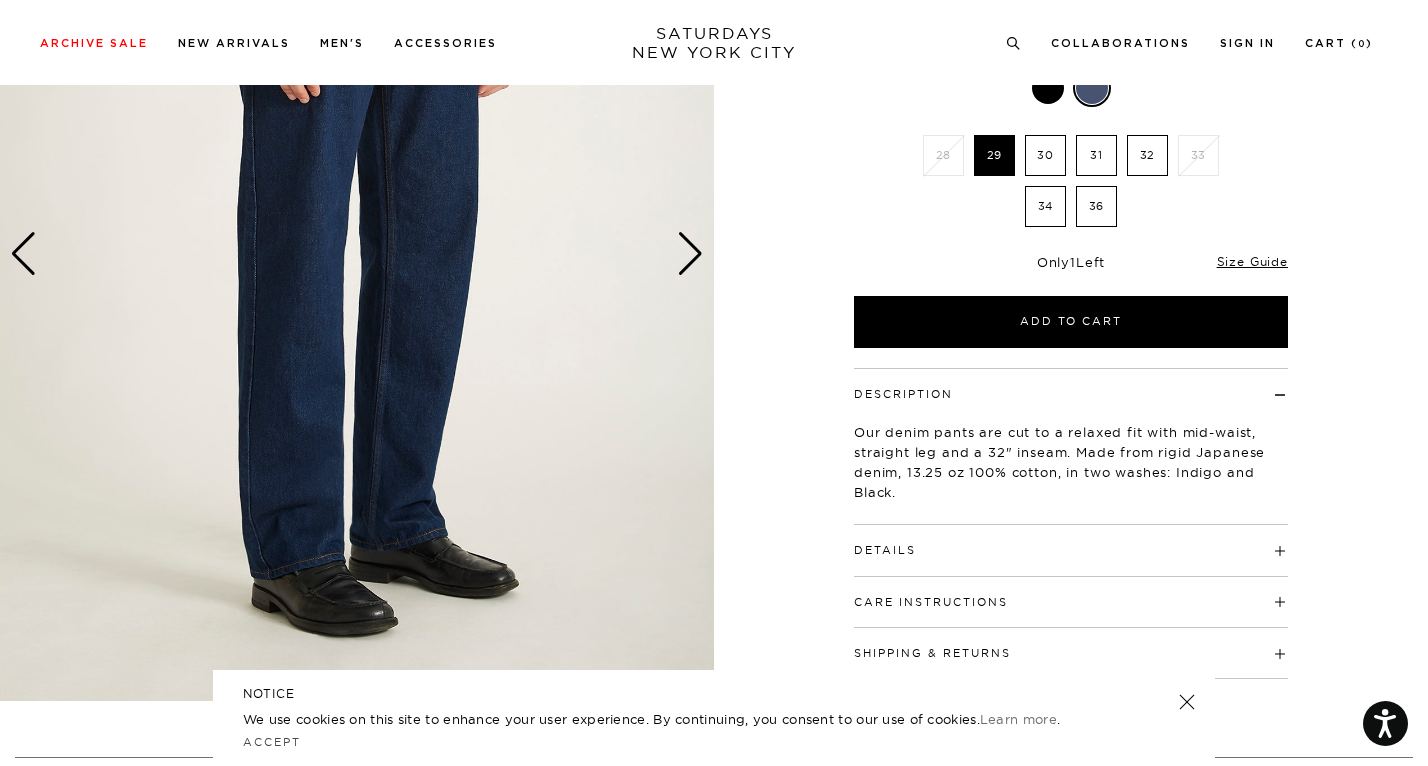 click at bounding box center [690, 254] 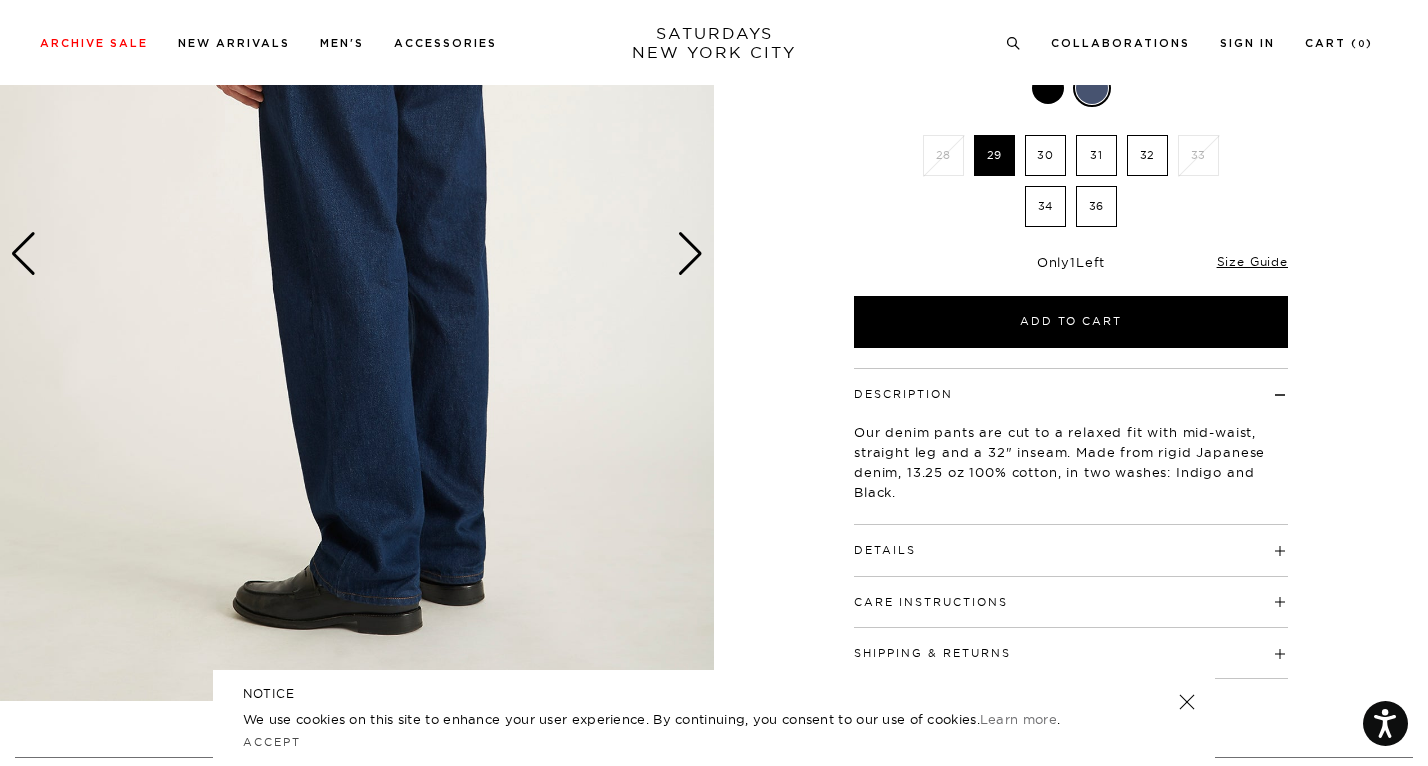 click at bounding box center [690, 254] 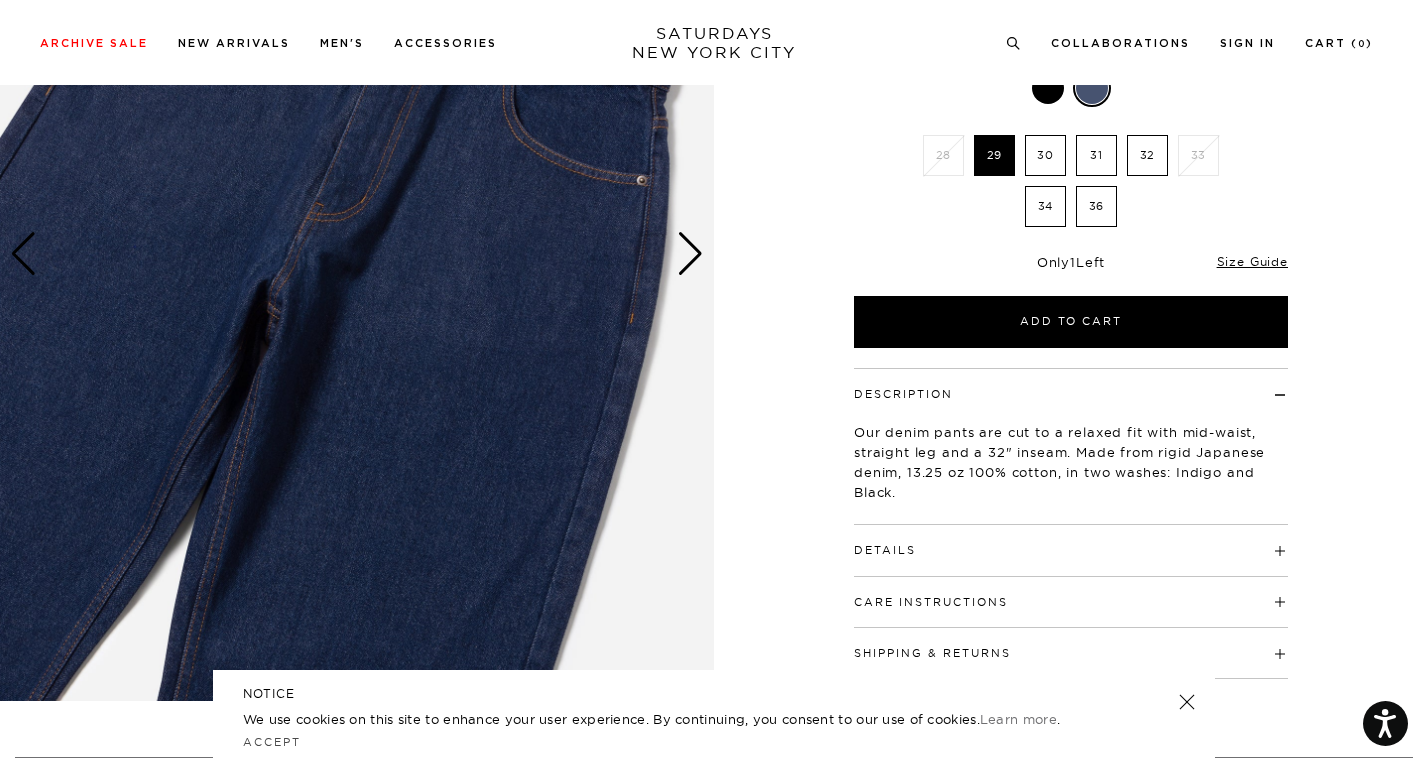 click on "34" at bounding box center (1045, 206) 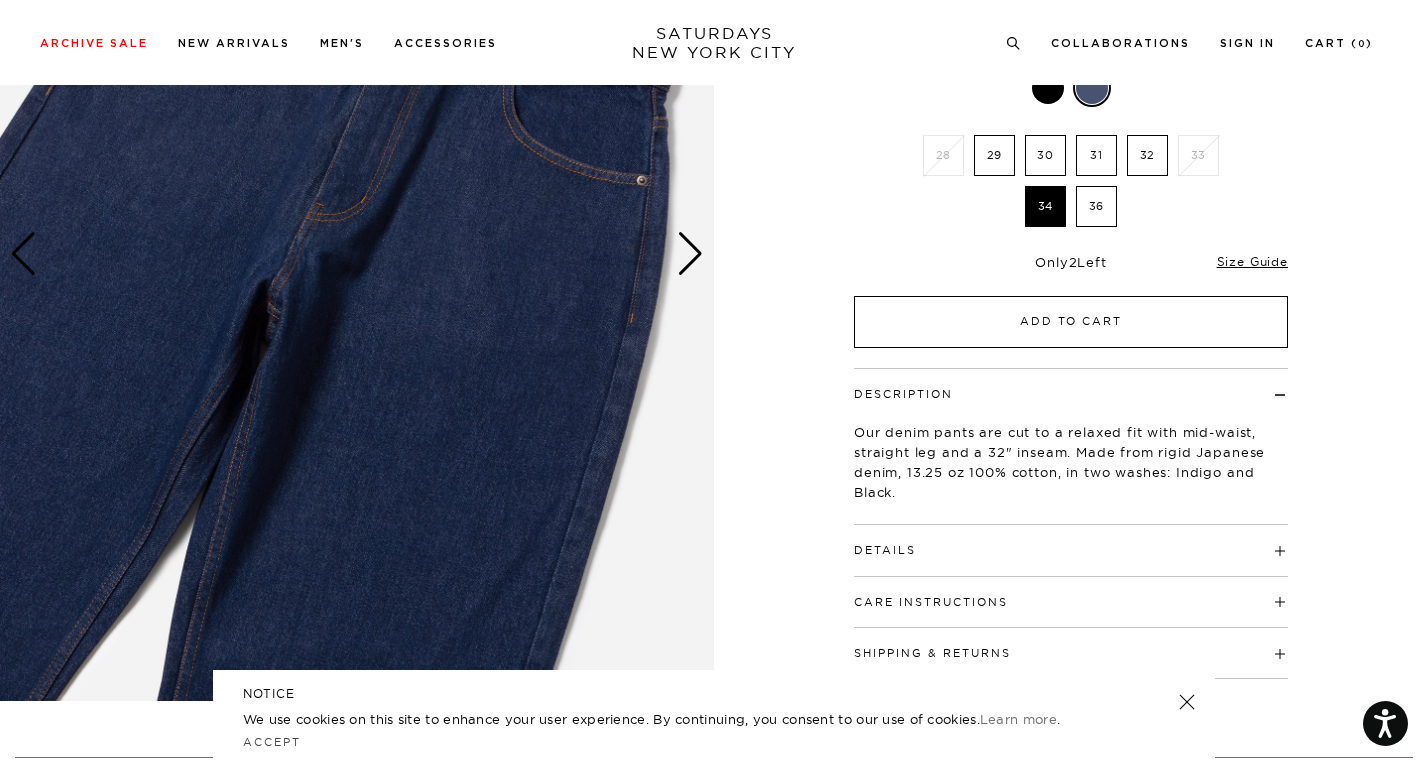 click on "Add to Cart" at bounding box center (1071, 322) 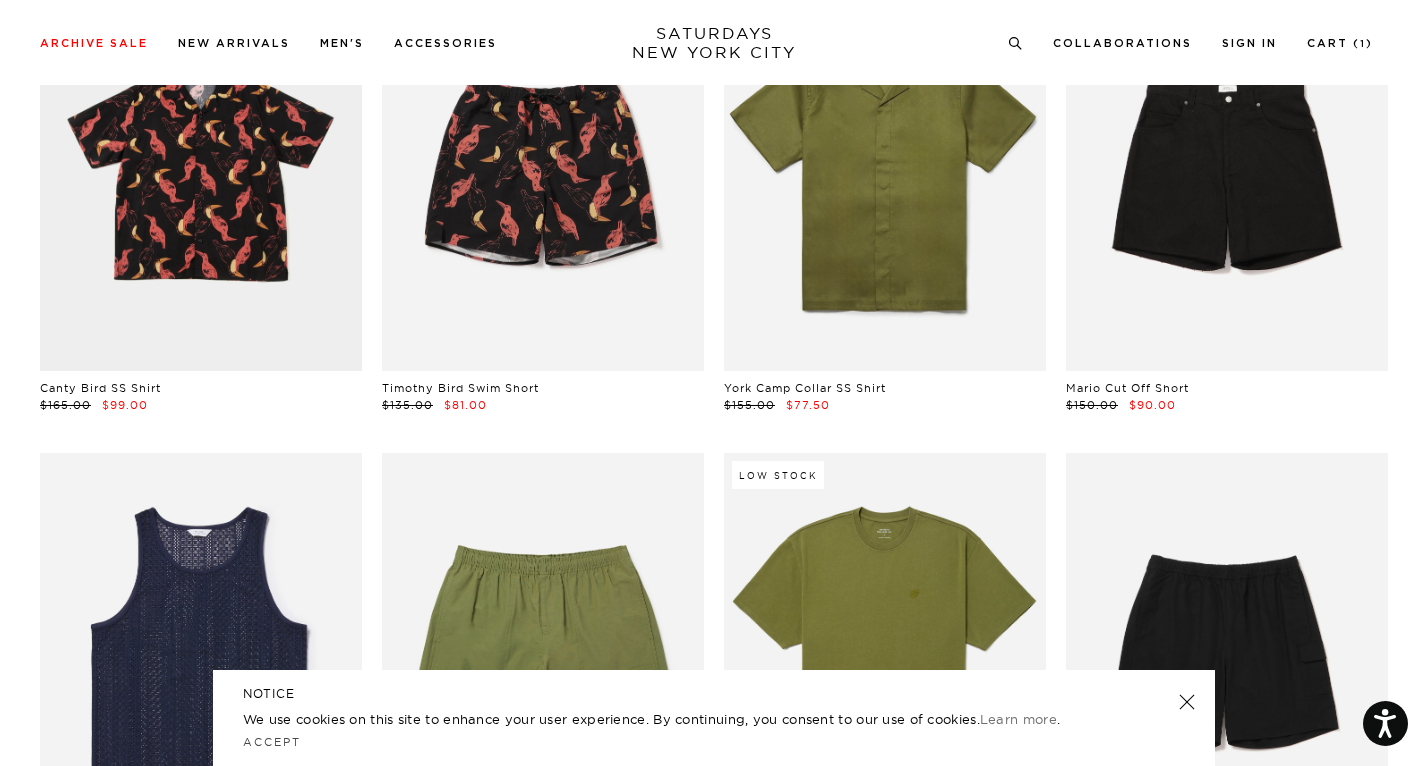 scroll, scrollTop: 3629, scrollLeft: 0, axis: vertical 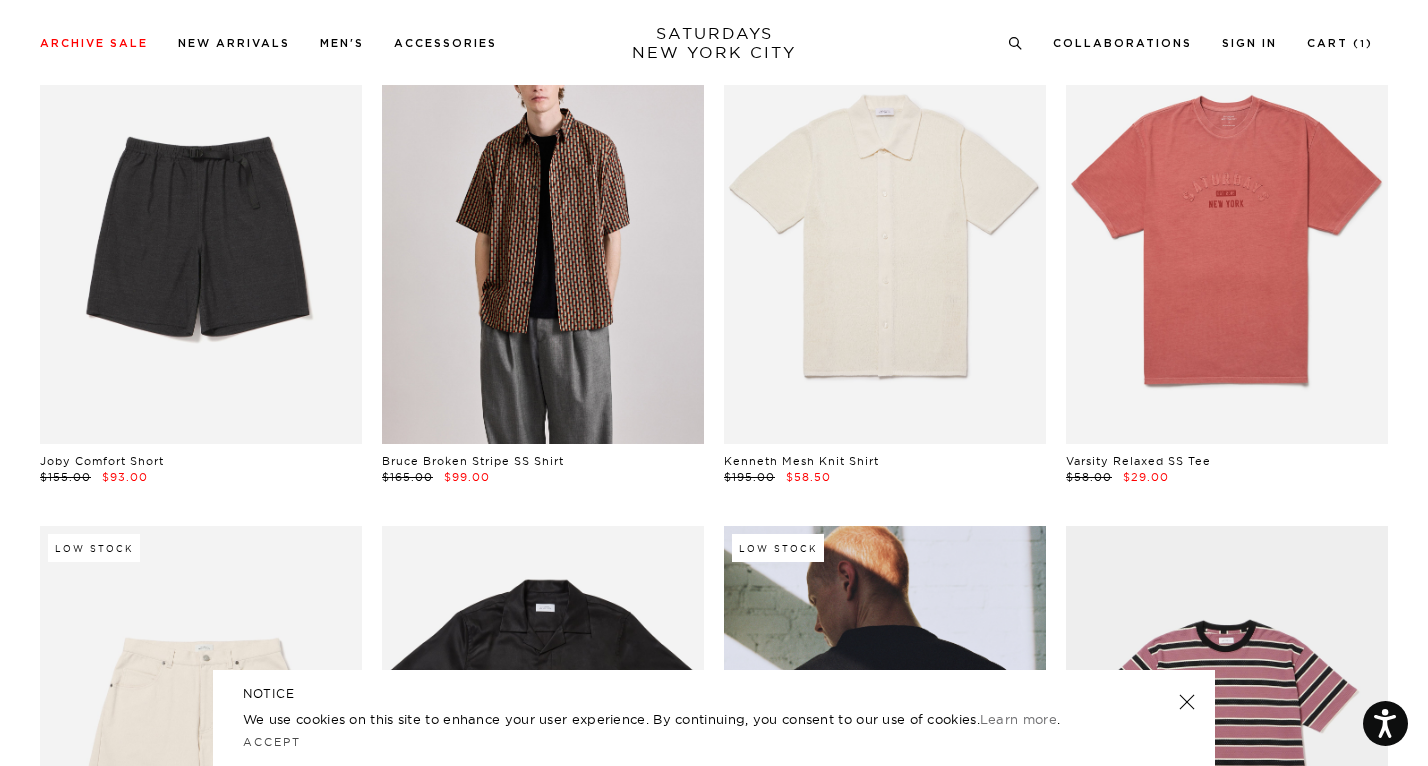 click at bounding box center (543, 242) 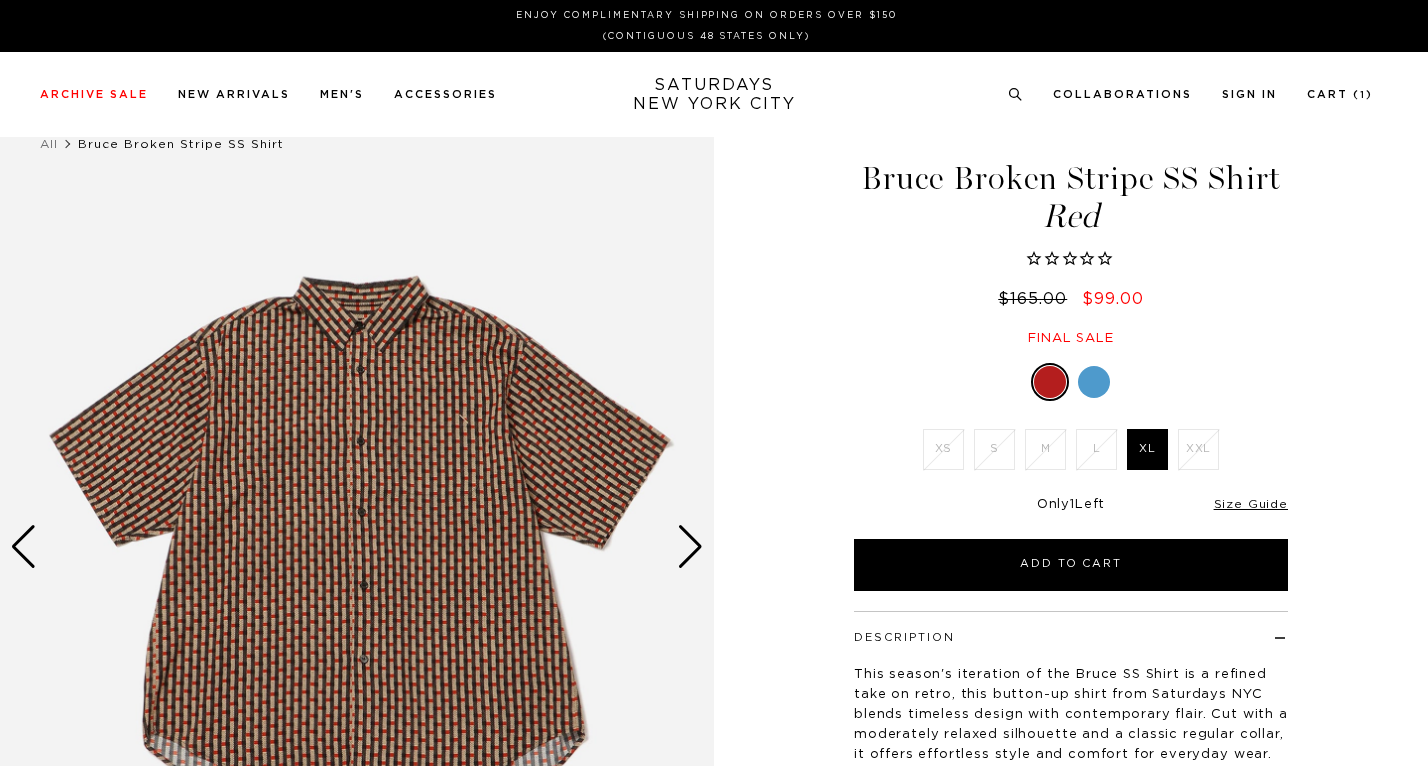 scroll, scrollTop: 0, scrollLeft: 0, axis: both 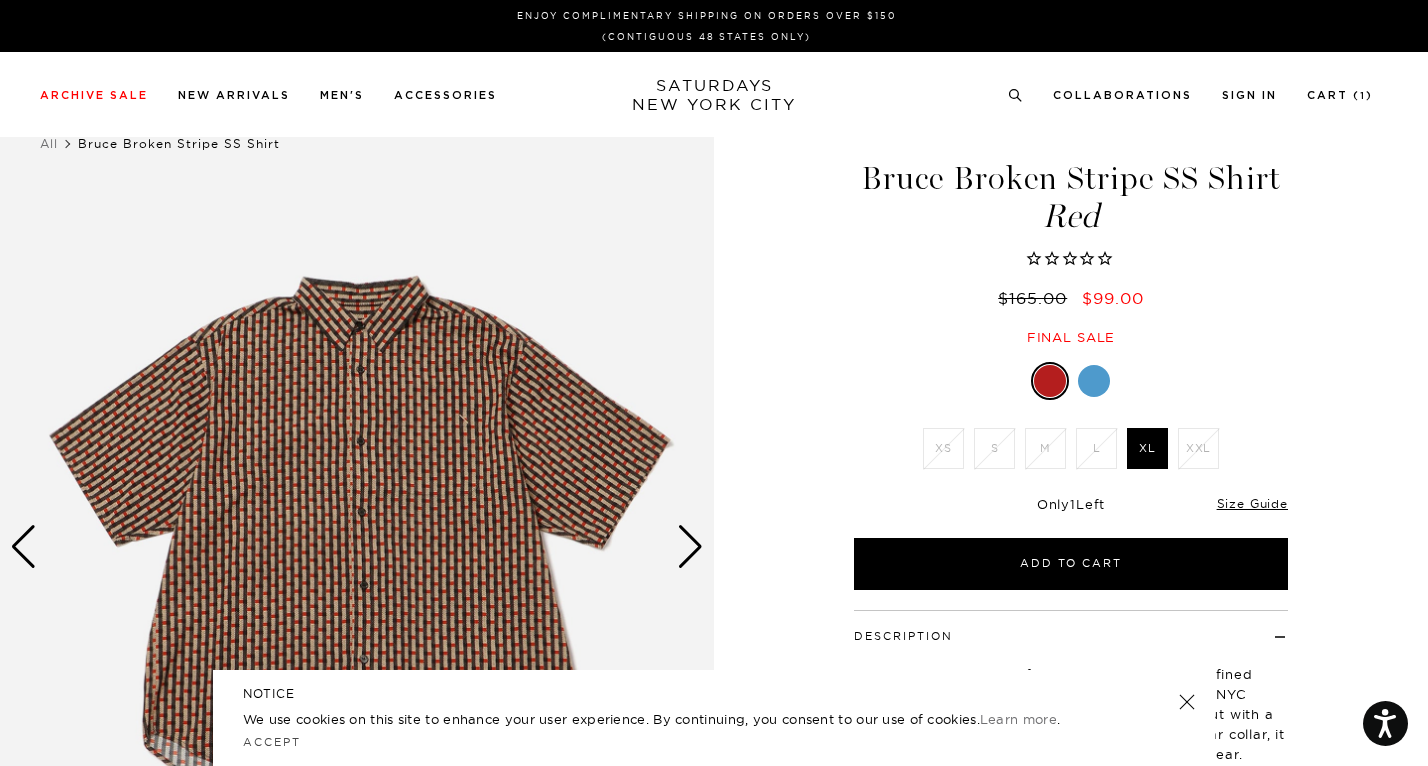 click at bounding box center [690, 547] 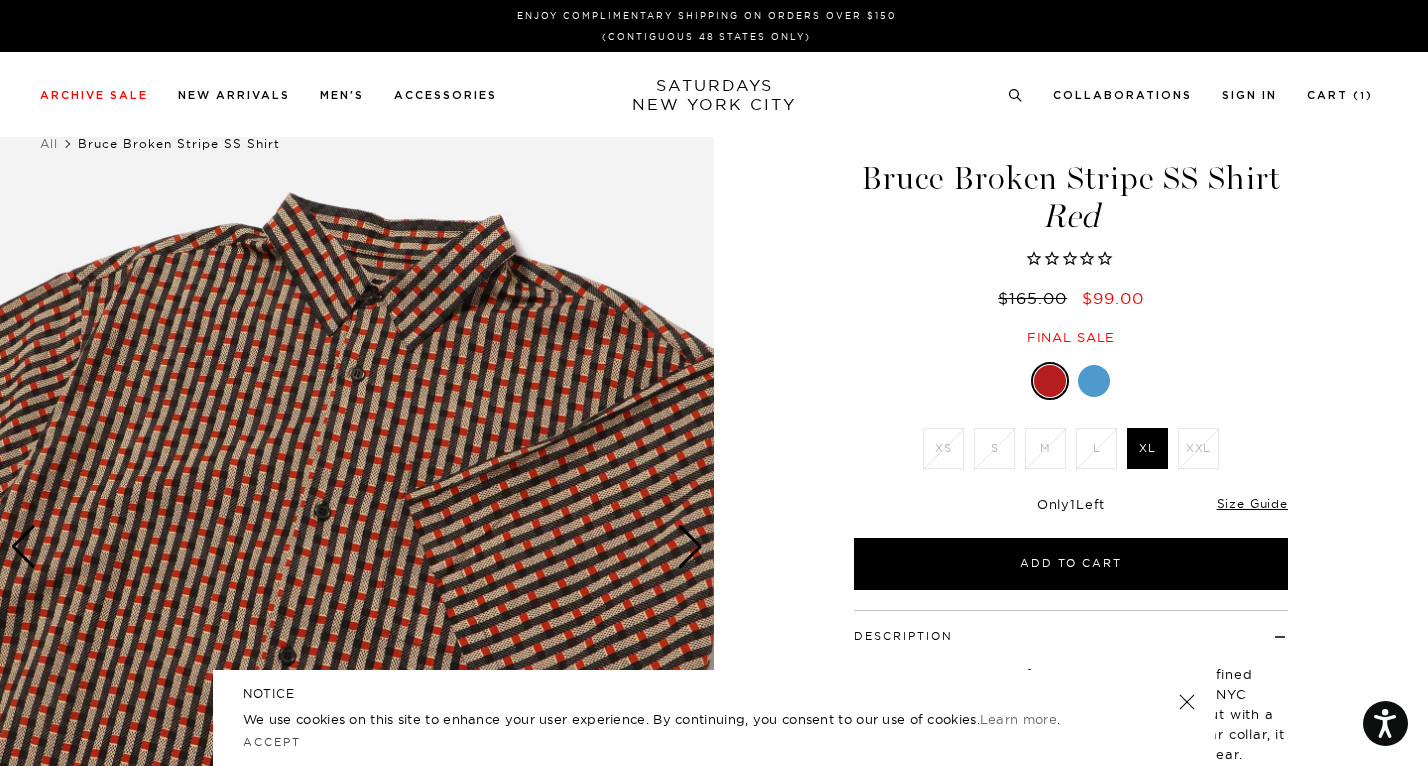 click at bounding box center (690, 547) 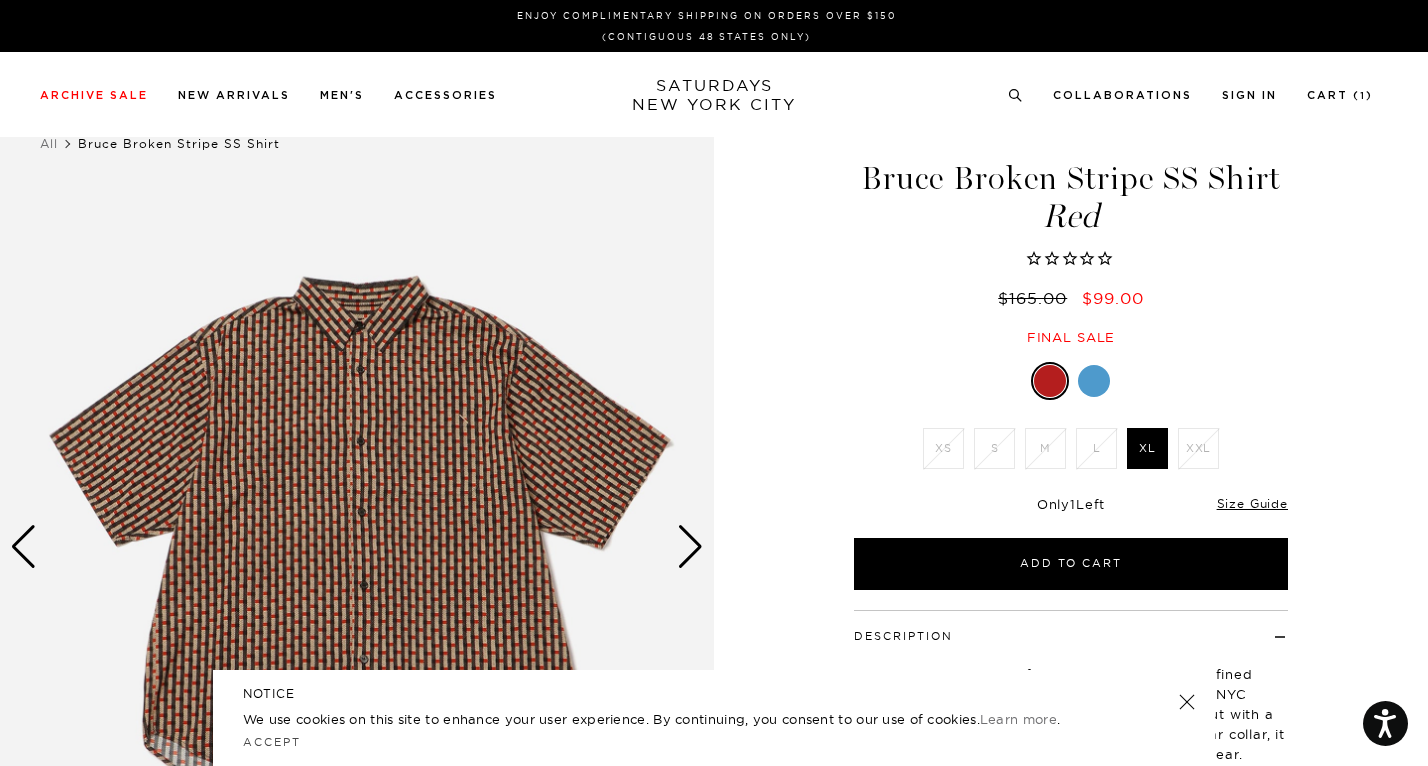click at bounding box center [1094, 381] 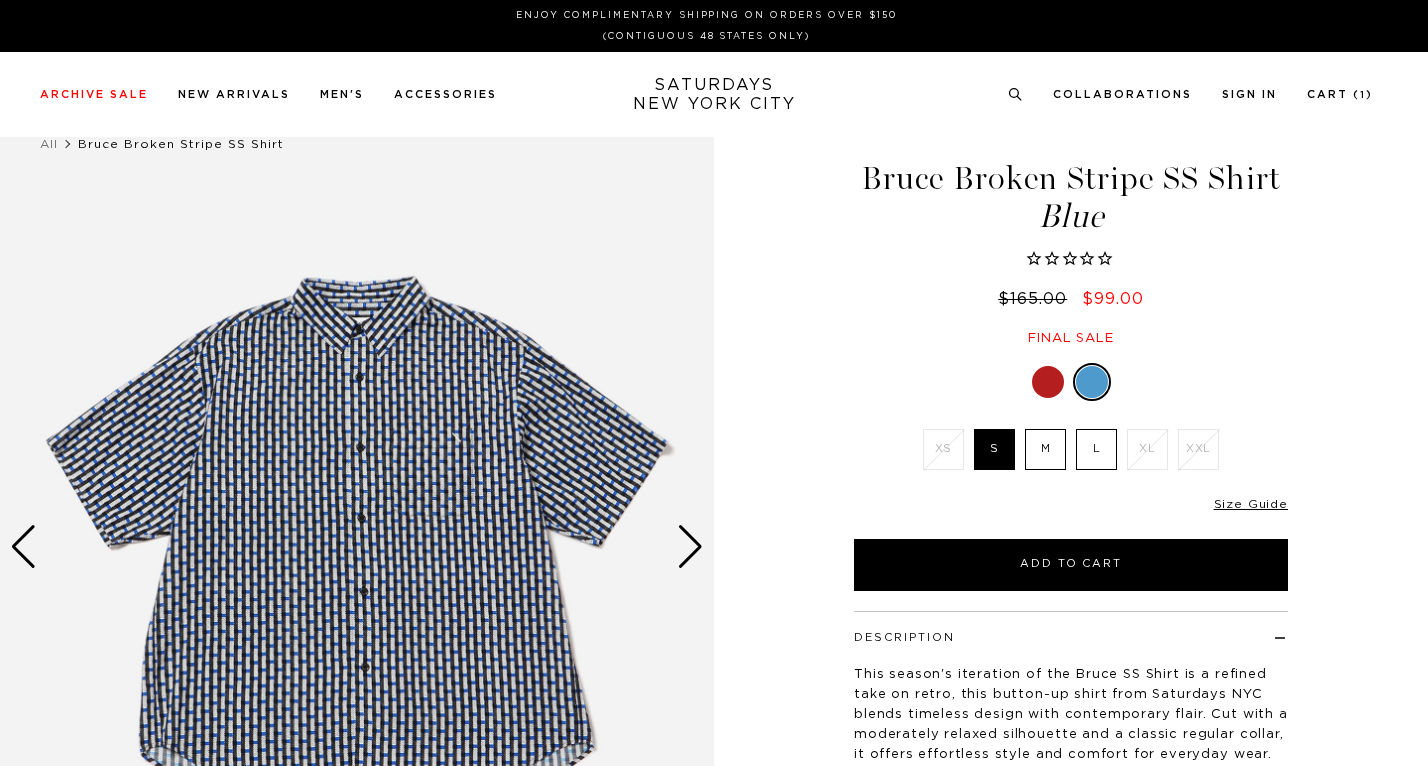scroll, scrollTop: 0, scrollLeft: 0, axis: both 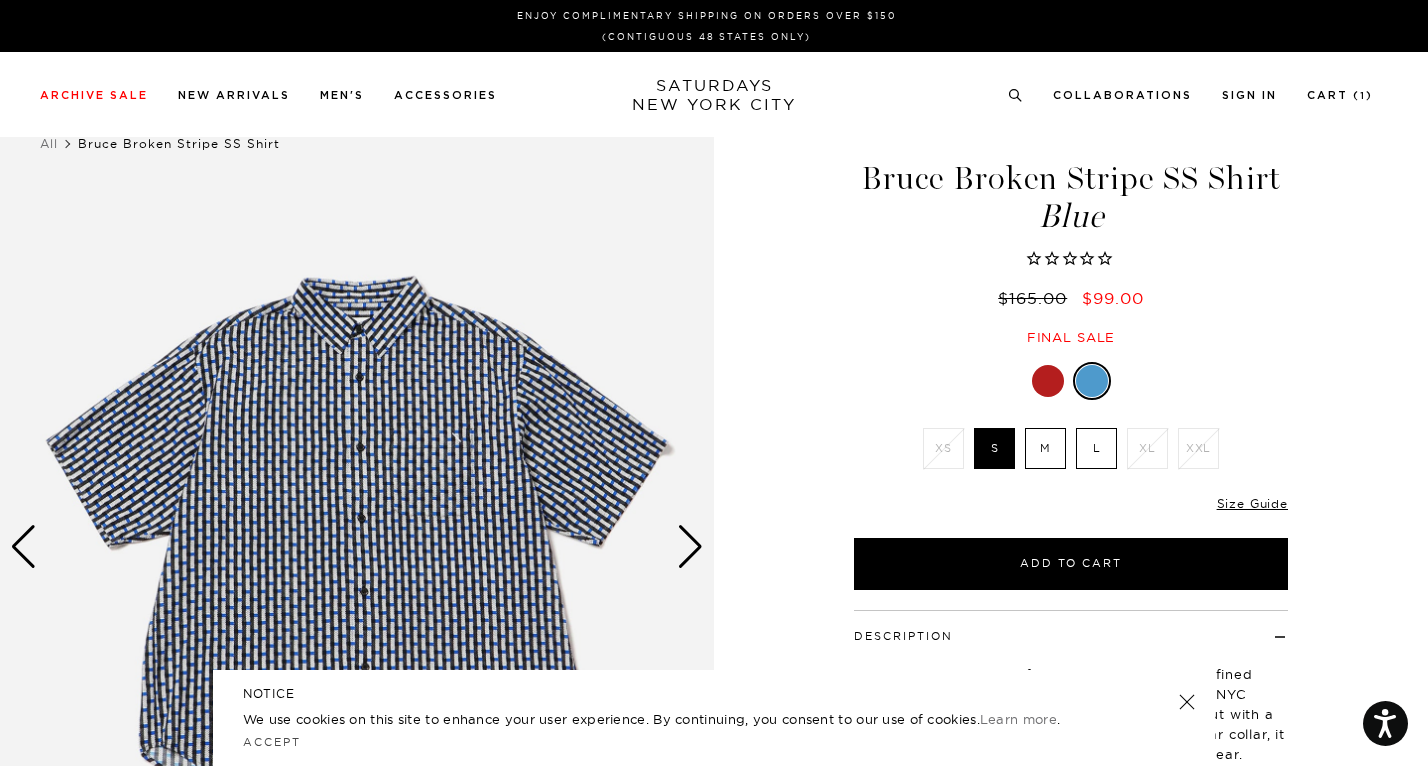 click at bounding box center [1048, 381] 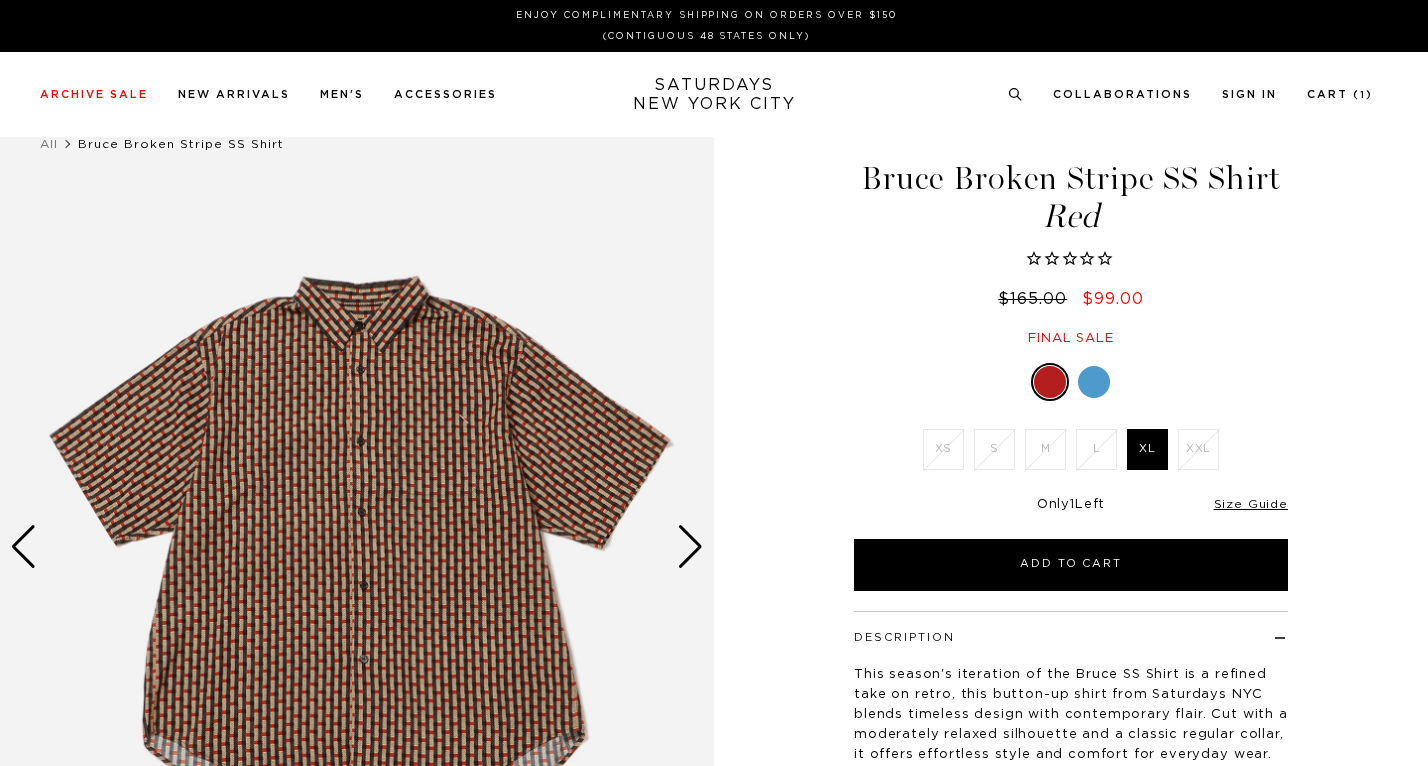 scroll, scrollTop: 0, scrollLeft: 0, axis: both 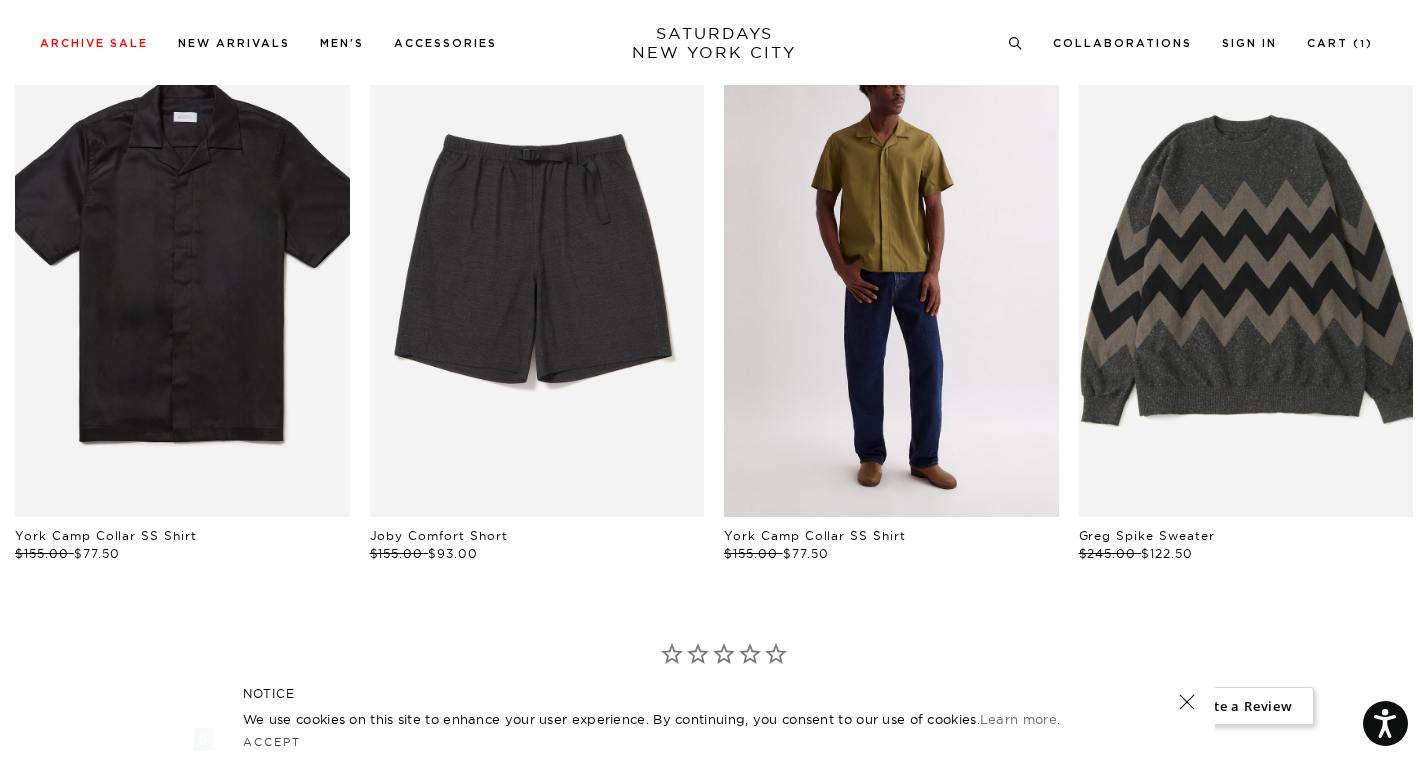 click at bounding box center [891, 266] 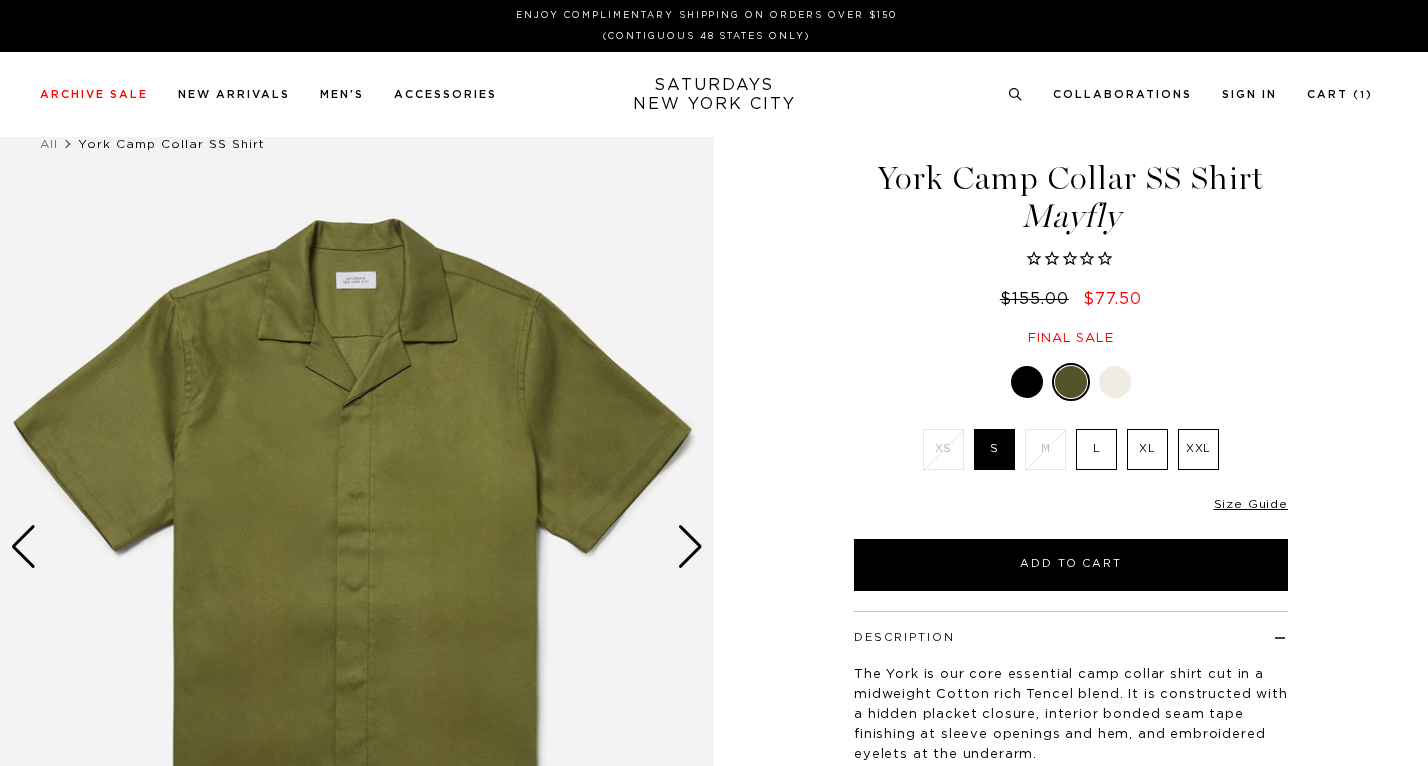 scroll, scrollTop: 0, scrollLeft: 0, axis: both 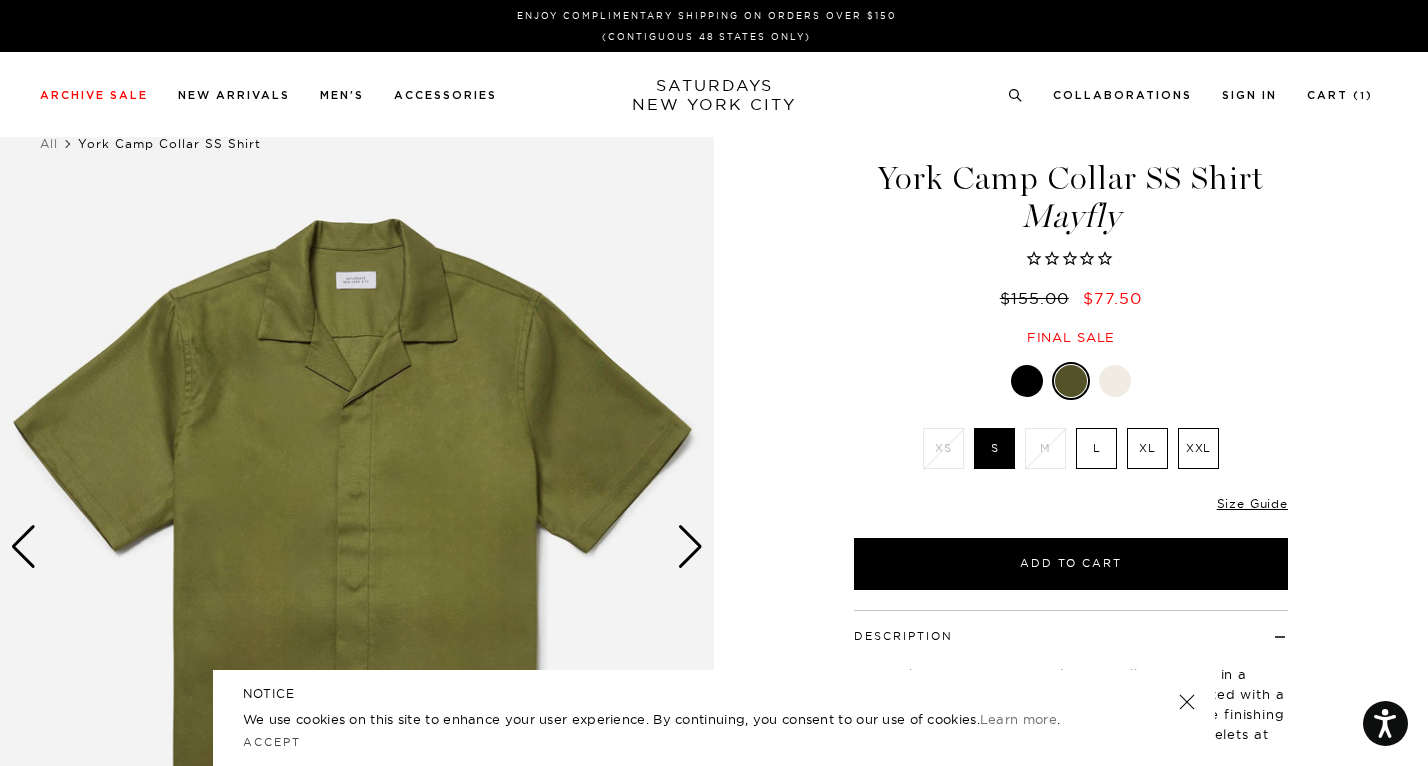 click at bounding box center (1115, 381) 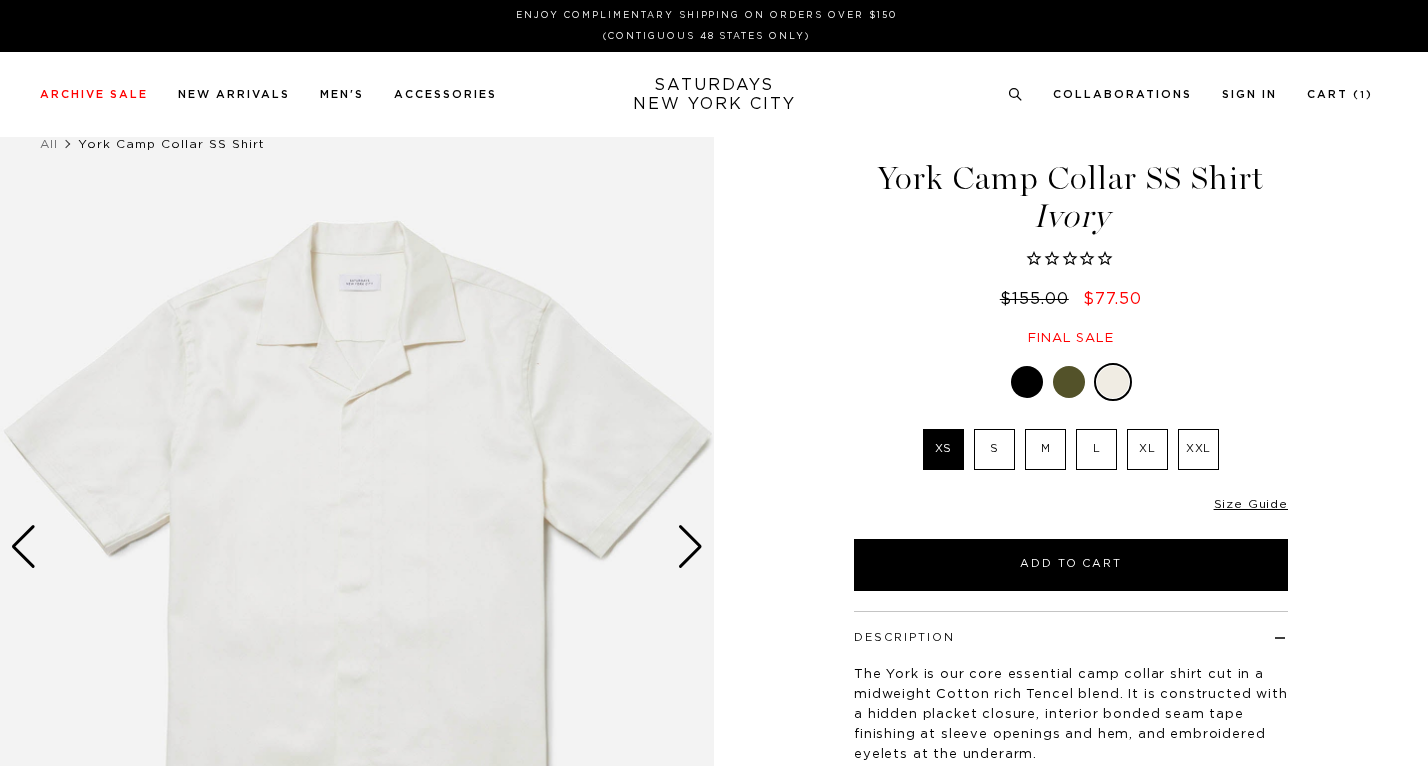 scroll, scrollTop: 0, scrollLeft: 0, axis: both 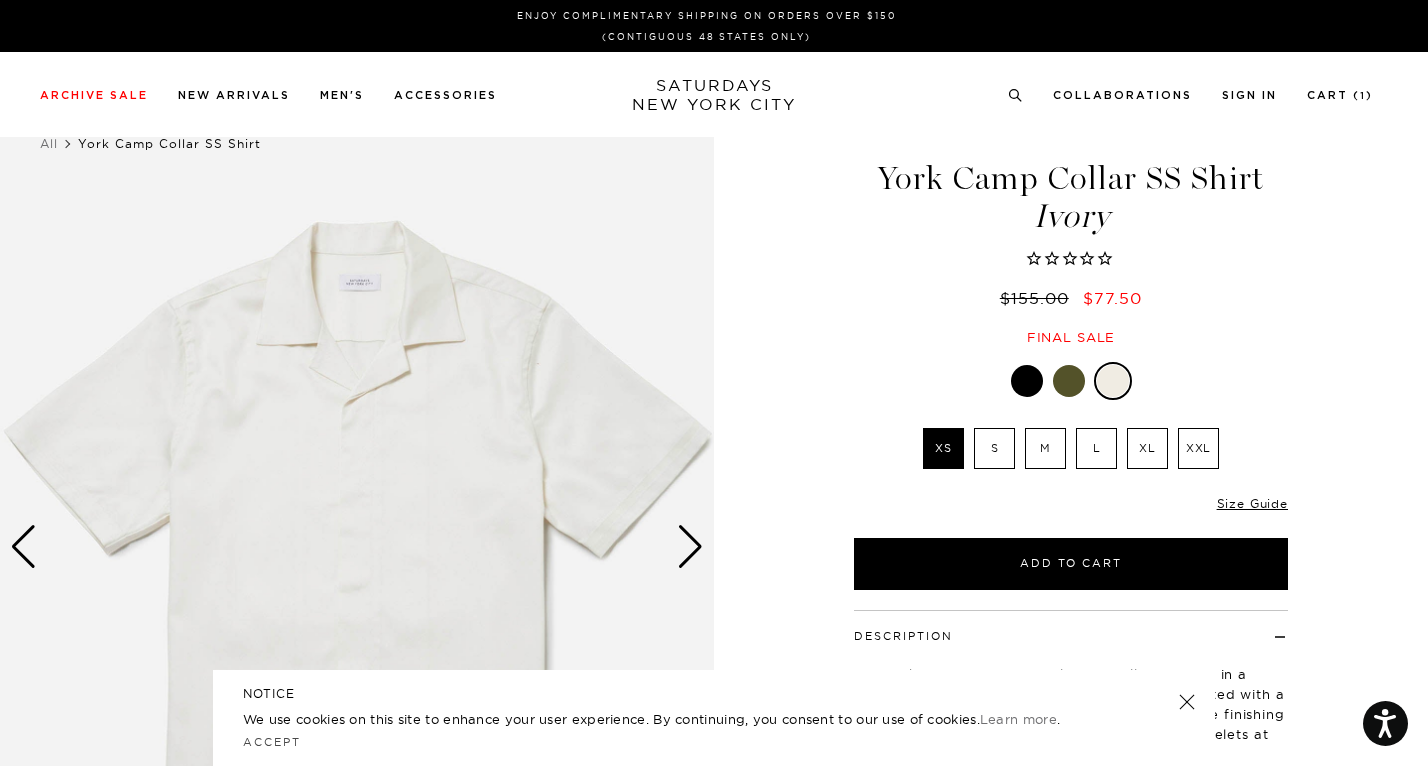 click at bounding box center (1027, 381) 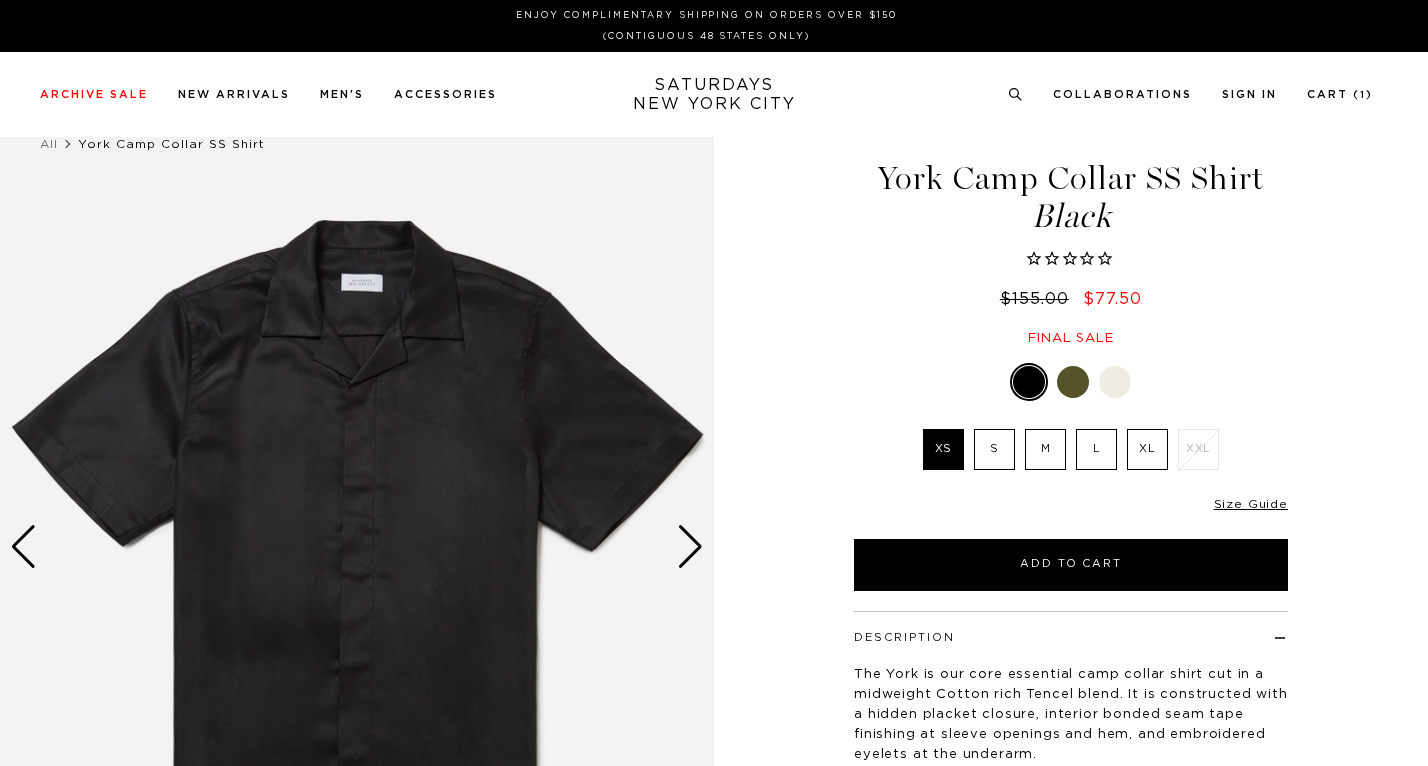 scroll, scrollTop: 0, scrollLeft: 0, axis: both 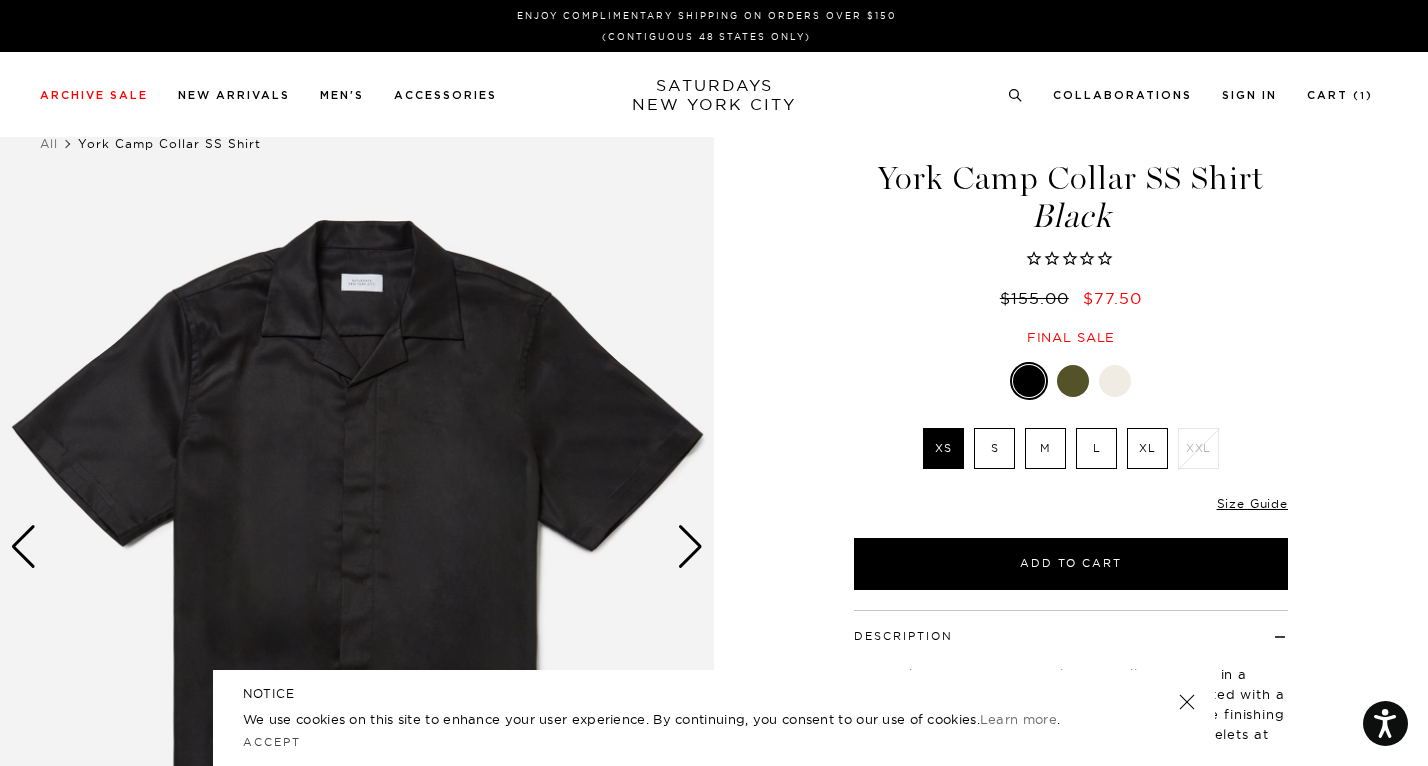 click at bounding box center (1073, 381) 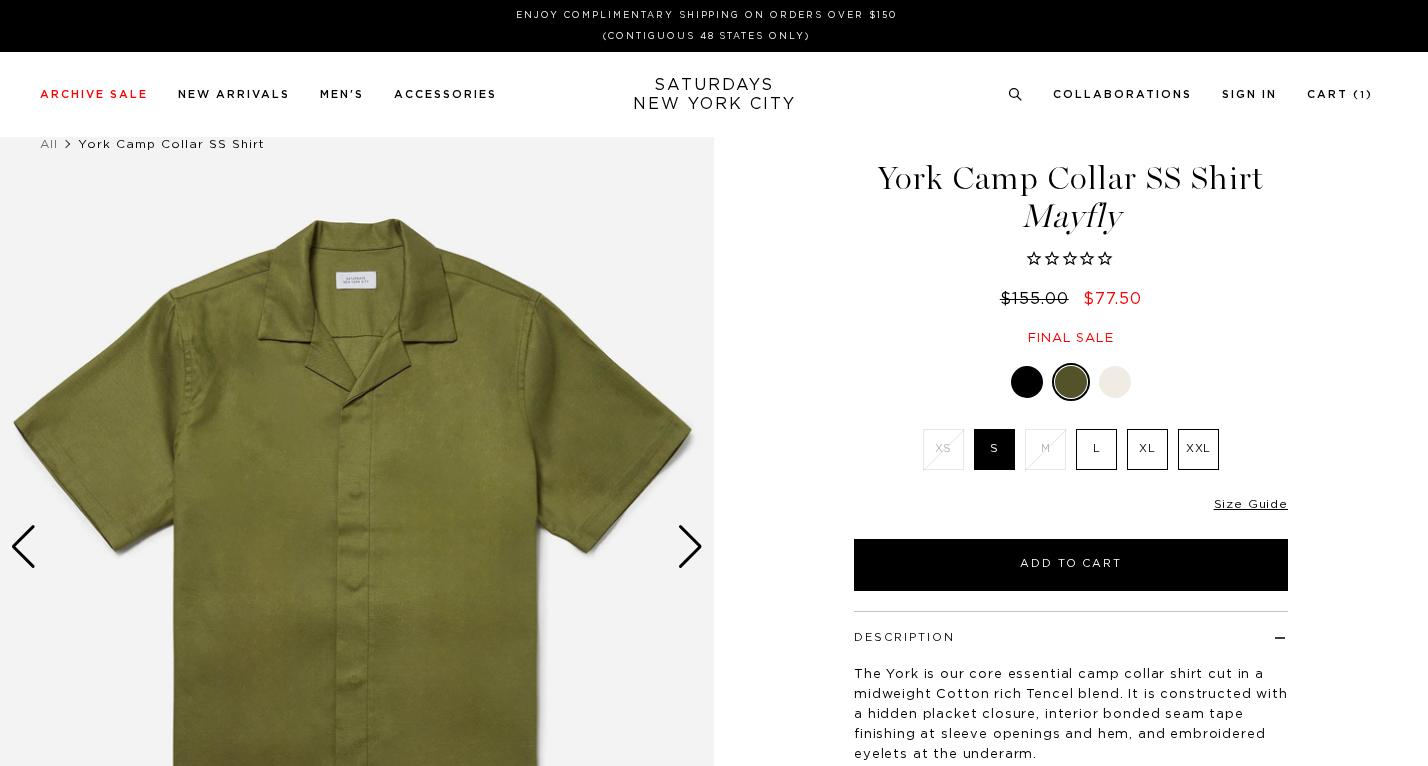 scroll, scrollTop: 0, scrollLeft: 0, axis: both 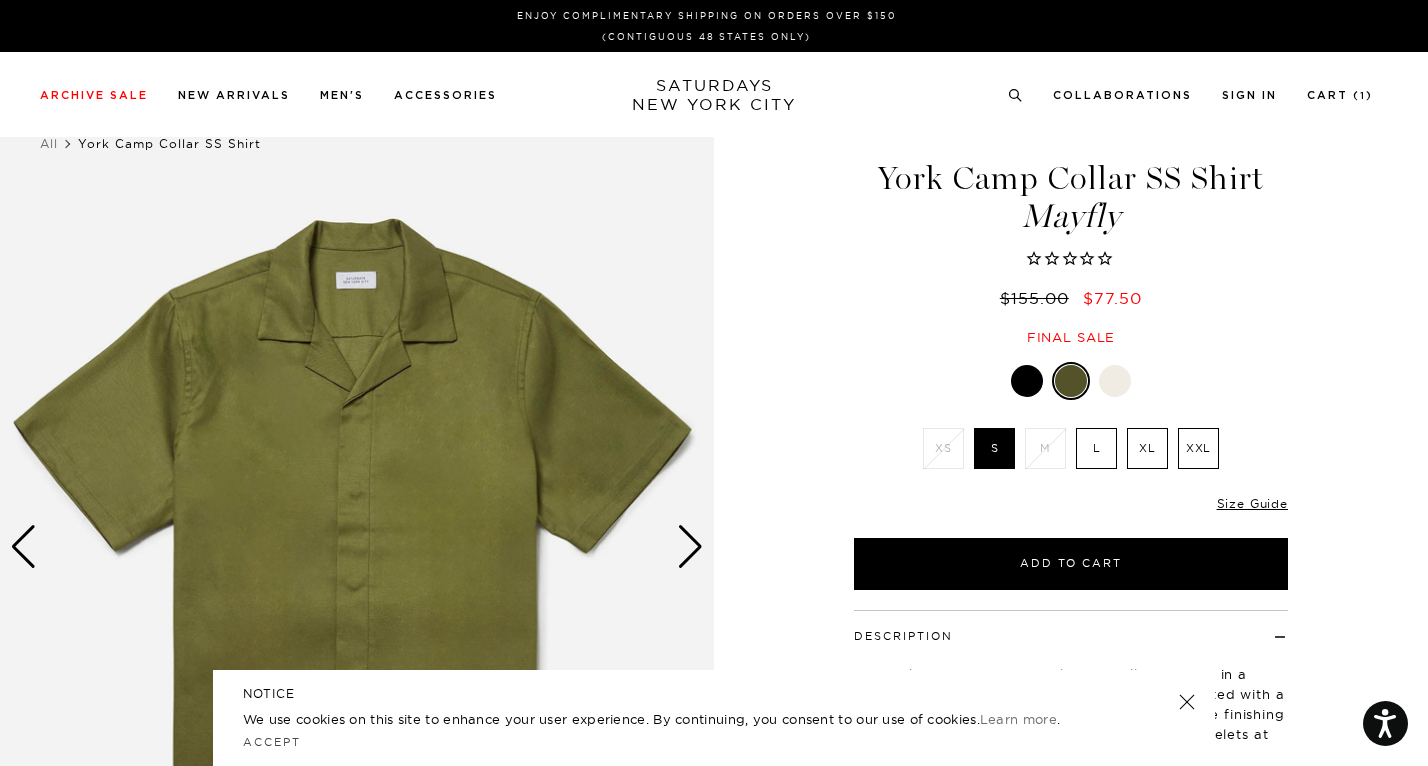 click on "XL" at bounding box center [1147, 448] 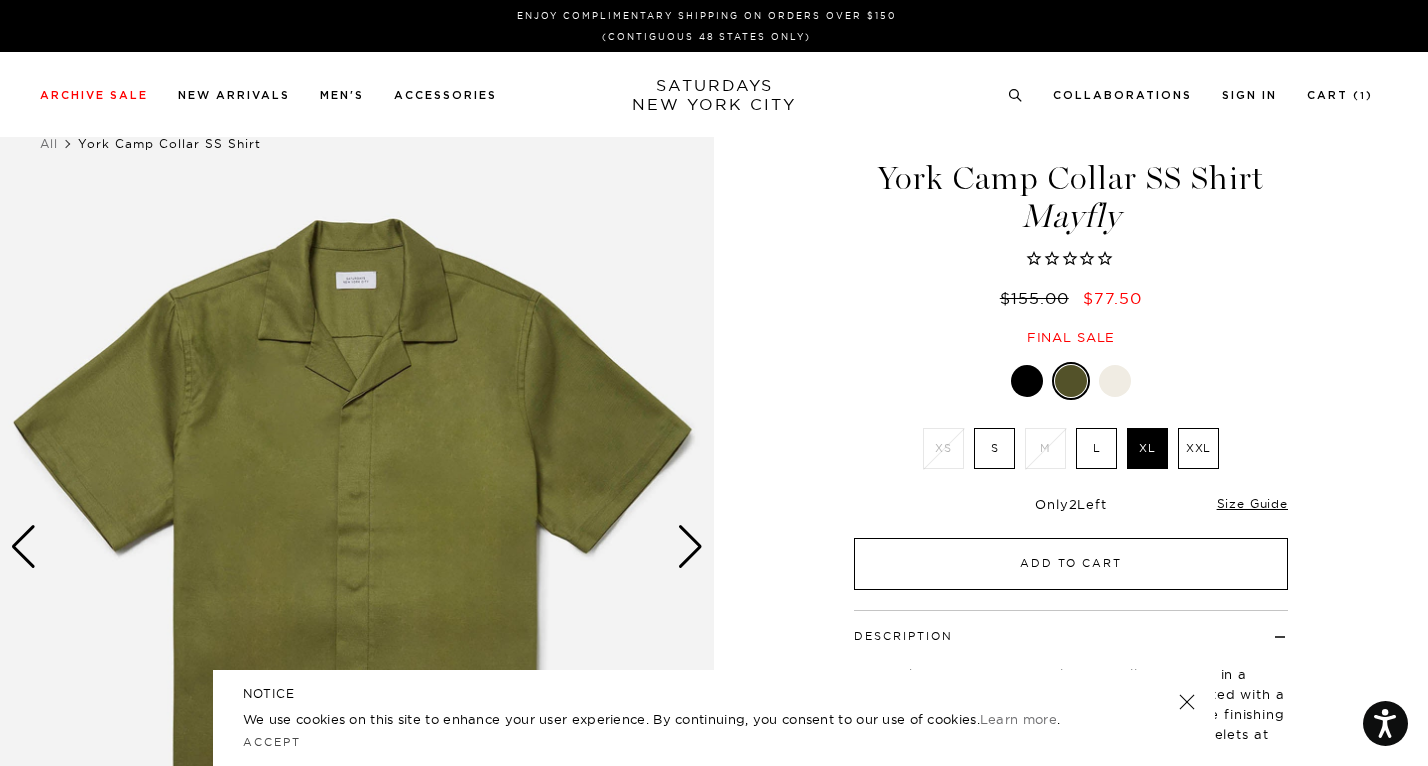 click on "Add to Cart" at bounding box center [1071, 564] 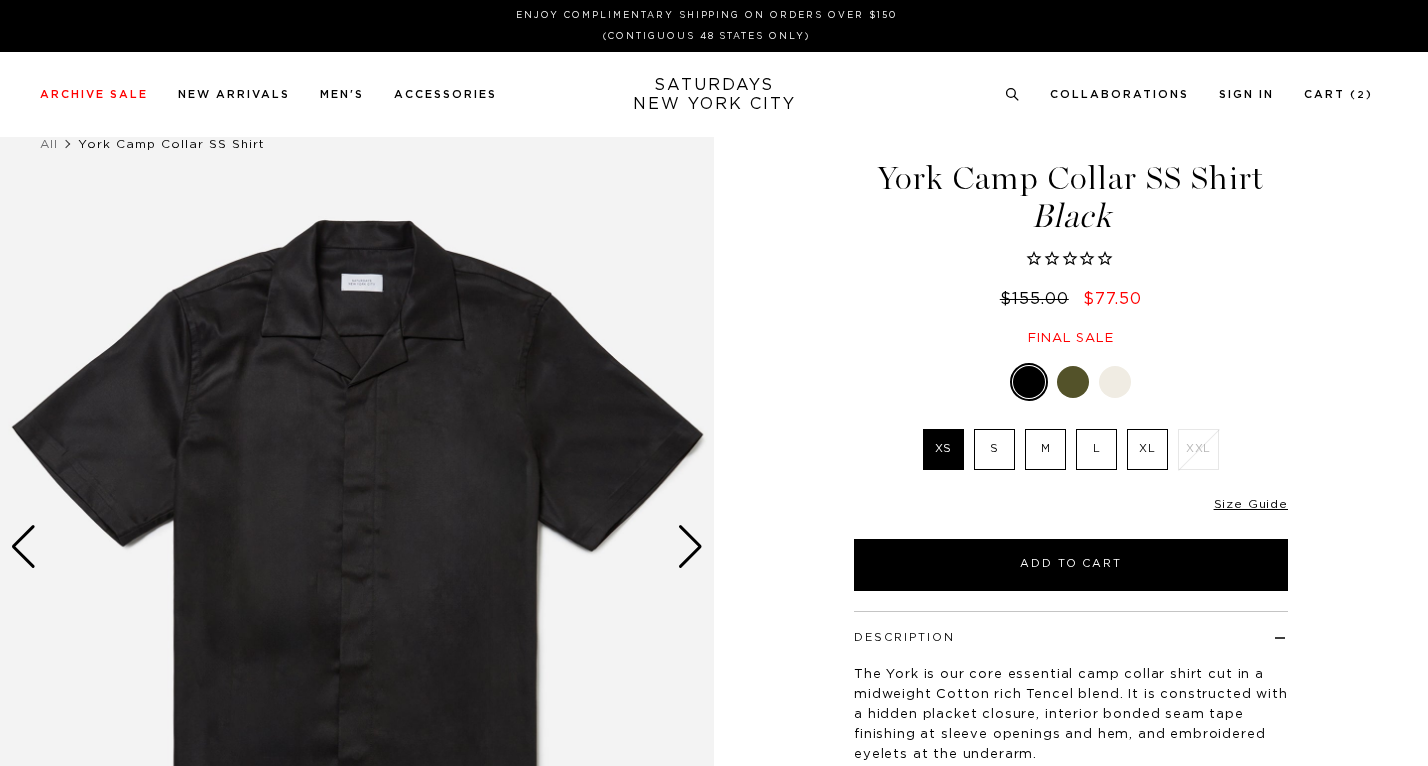 scroll, scrollTop: 0, scrollLeft: 0, axis: both 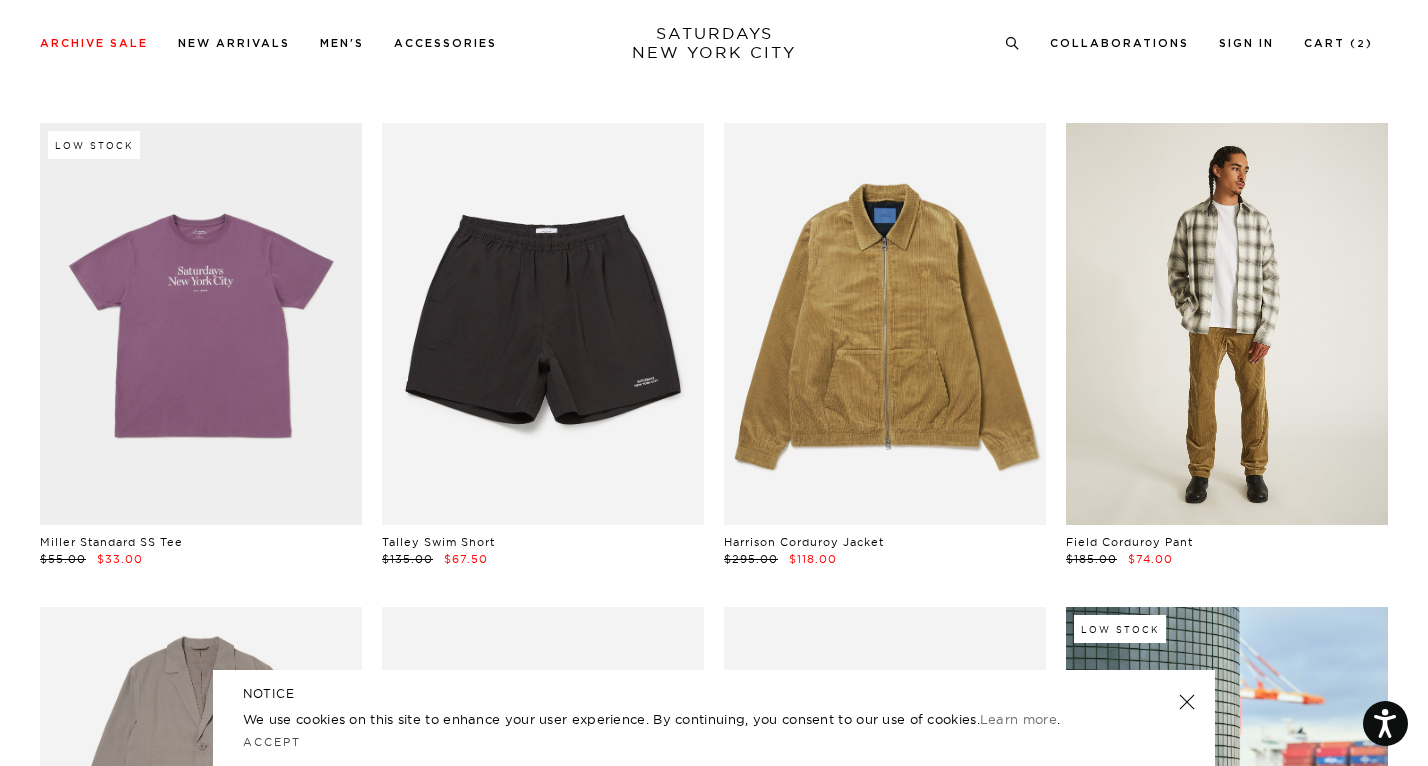 click at bounding box center [1227, 324] 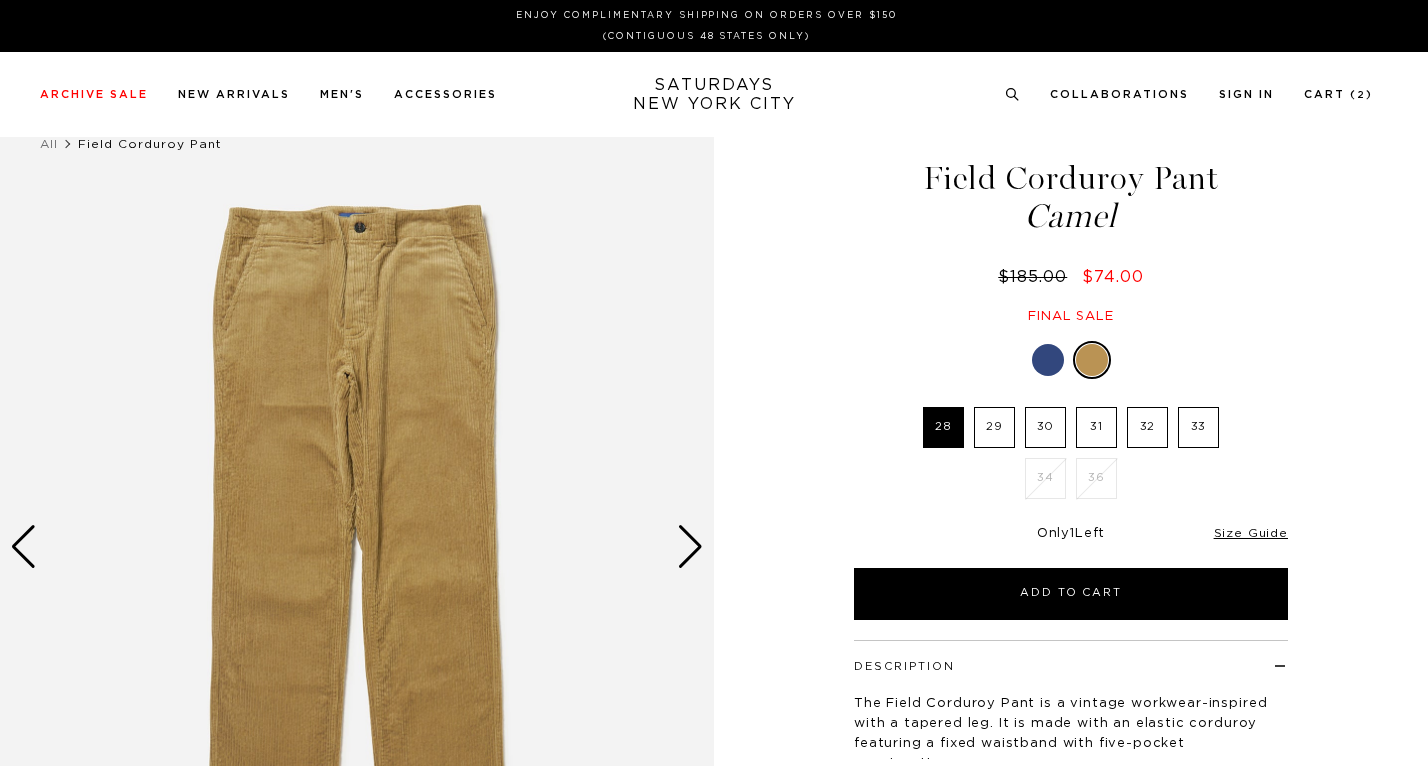 scroll, scrollTop: 0, scrollLeft: 0, axis: both 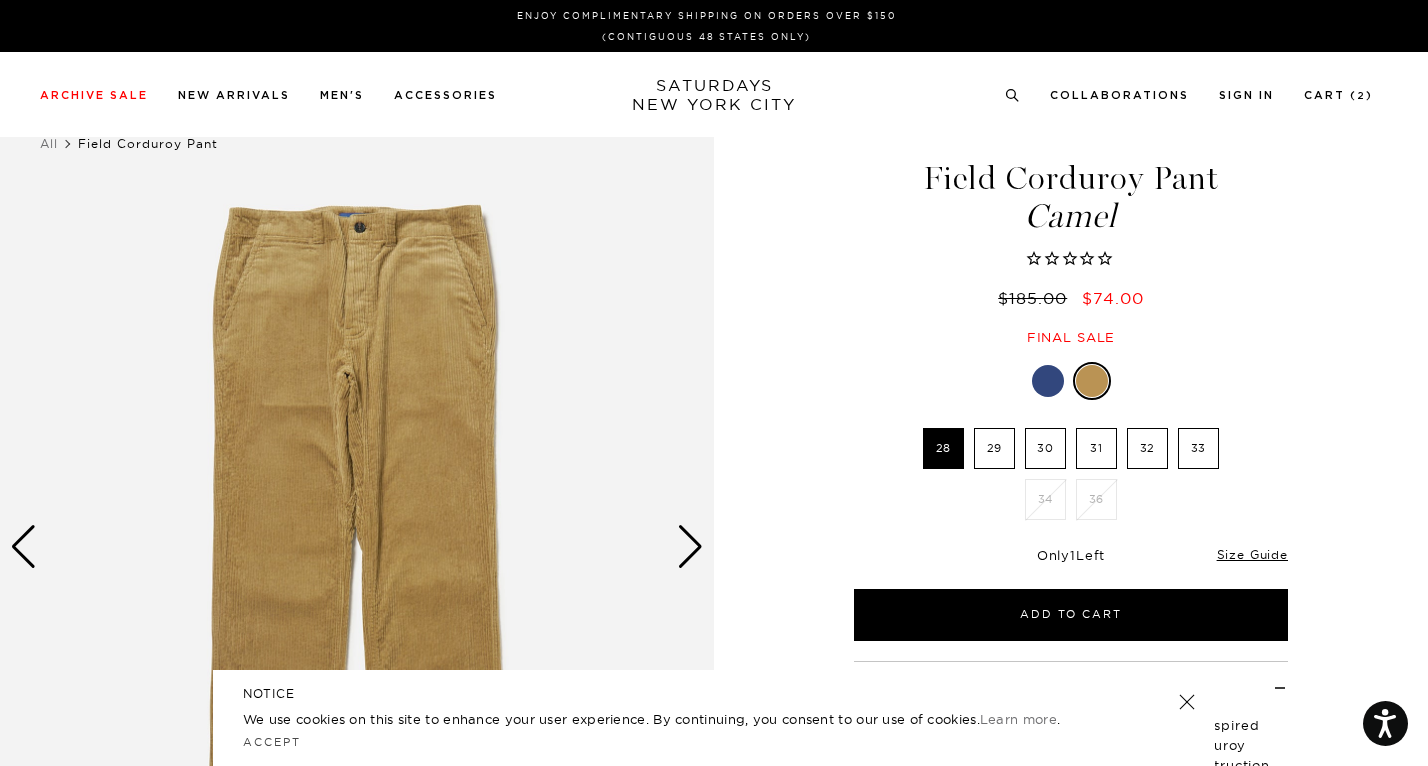 click on "33" at bounding box center [1198, 448] 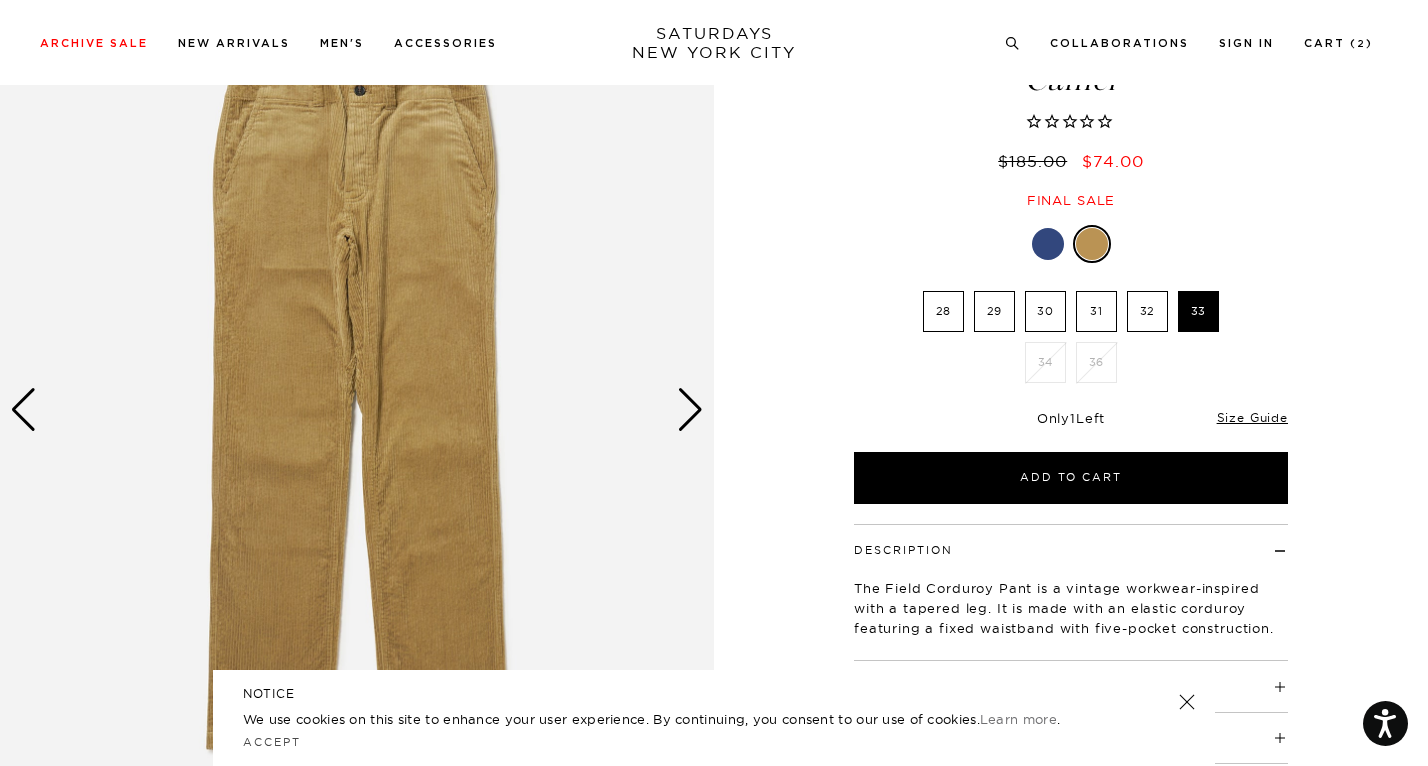 scroll, scrollTop: 118, scrollLeft: 0, axis: vertical 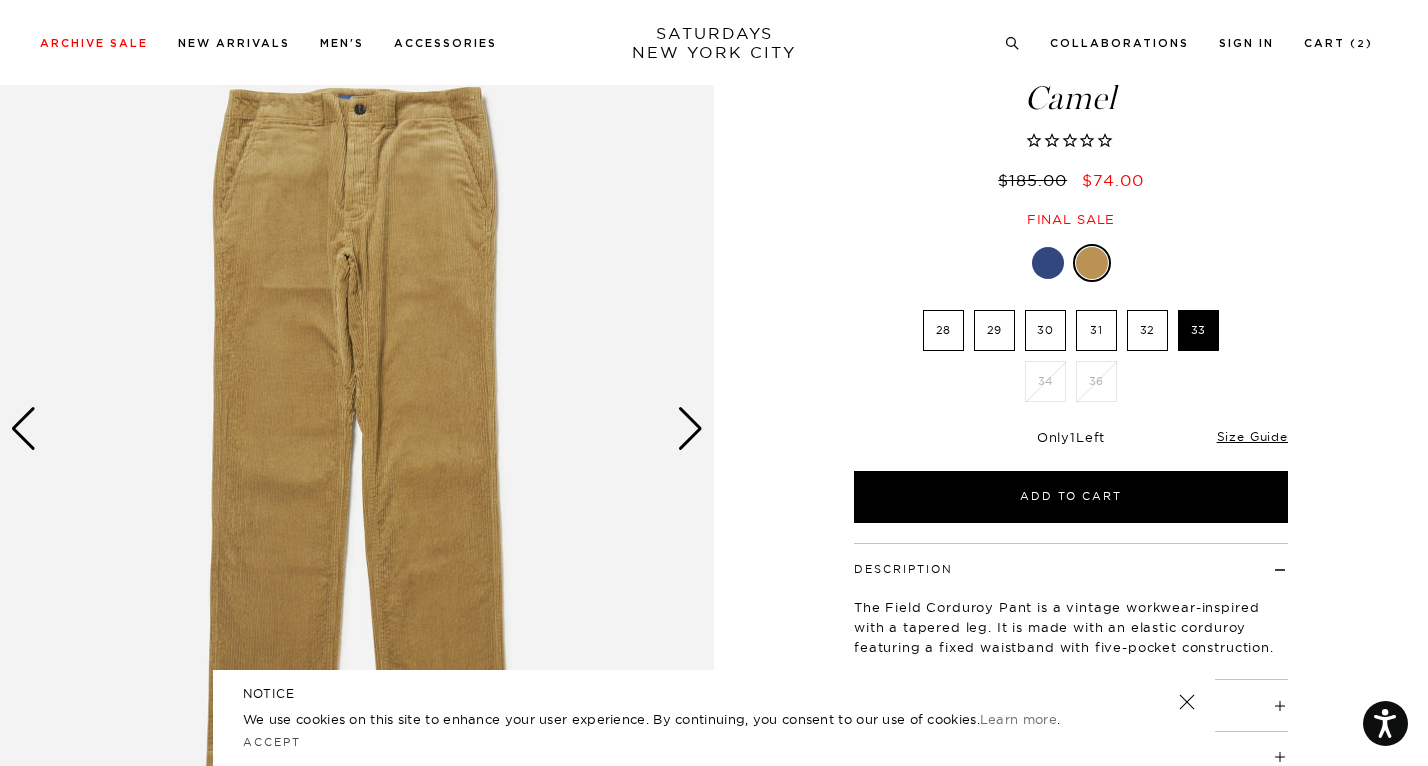 click at bounding box center [690, 429] 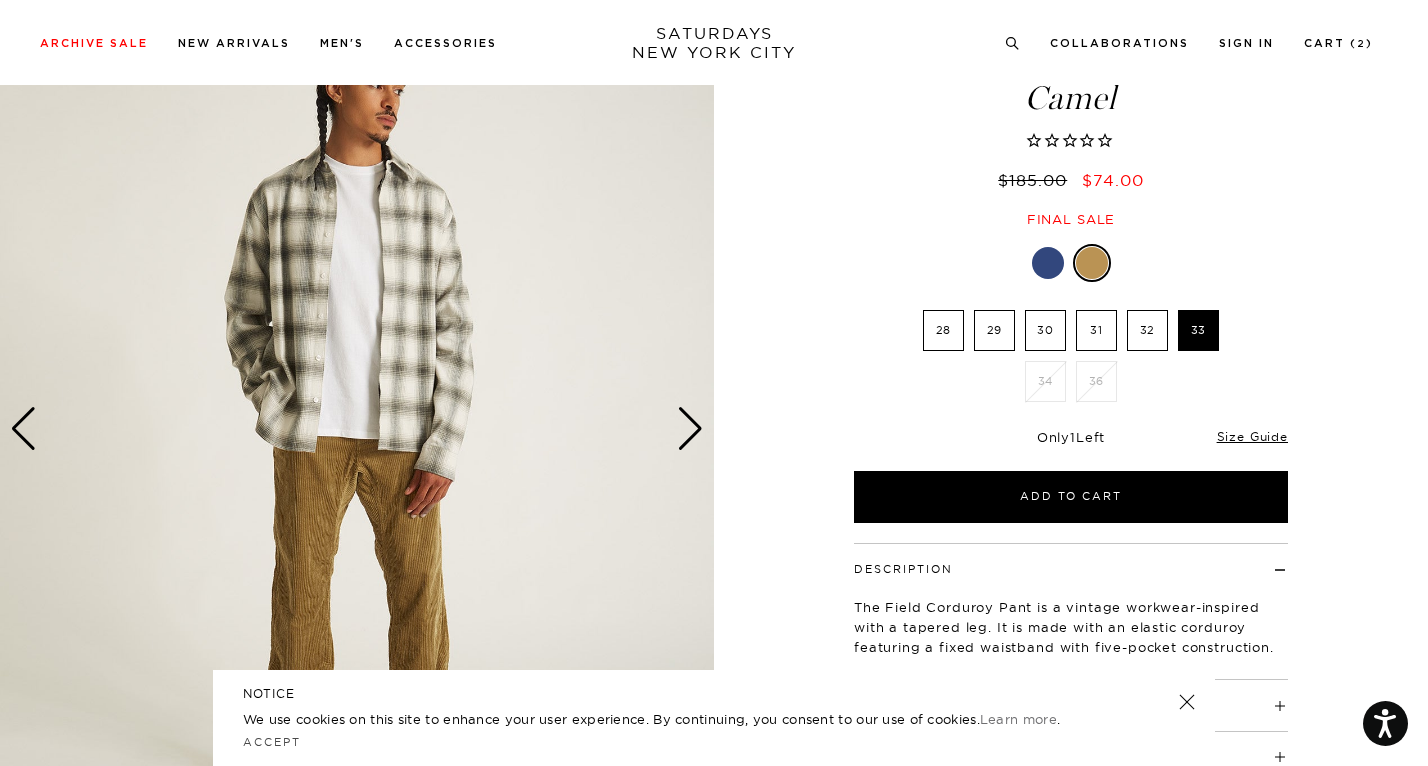 click at bounding box center [690, 429] 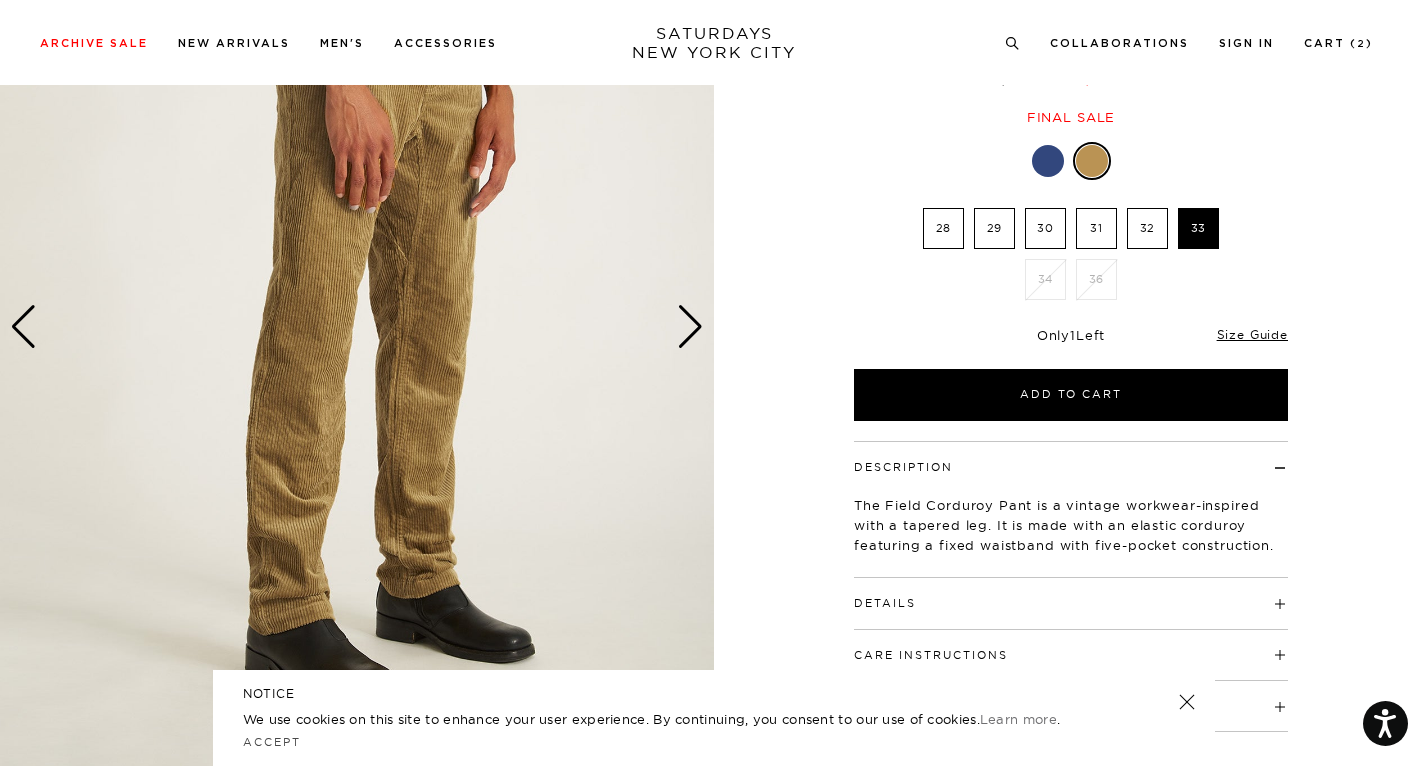 scroll, scrollTop: 224, scrollLeft: 0, axis: vertical 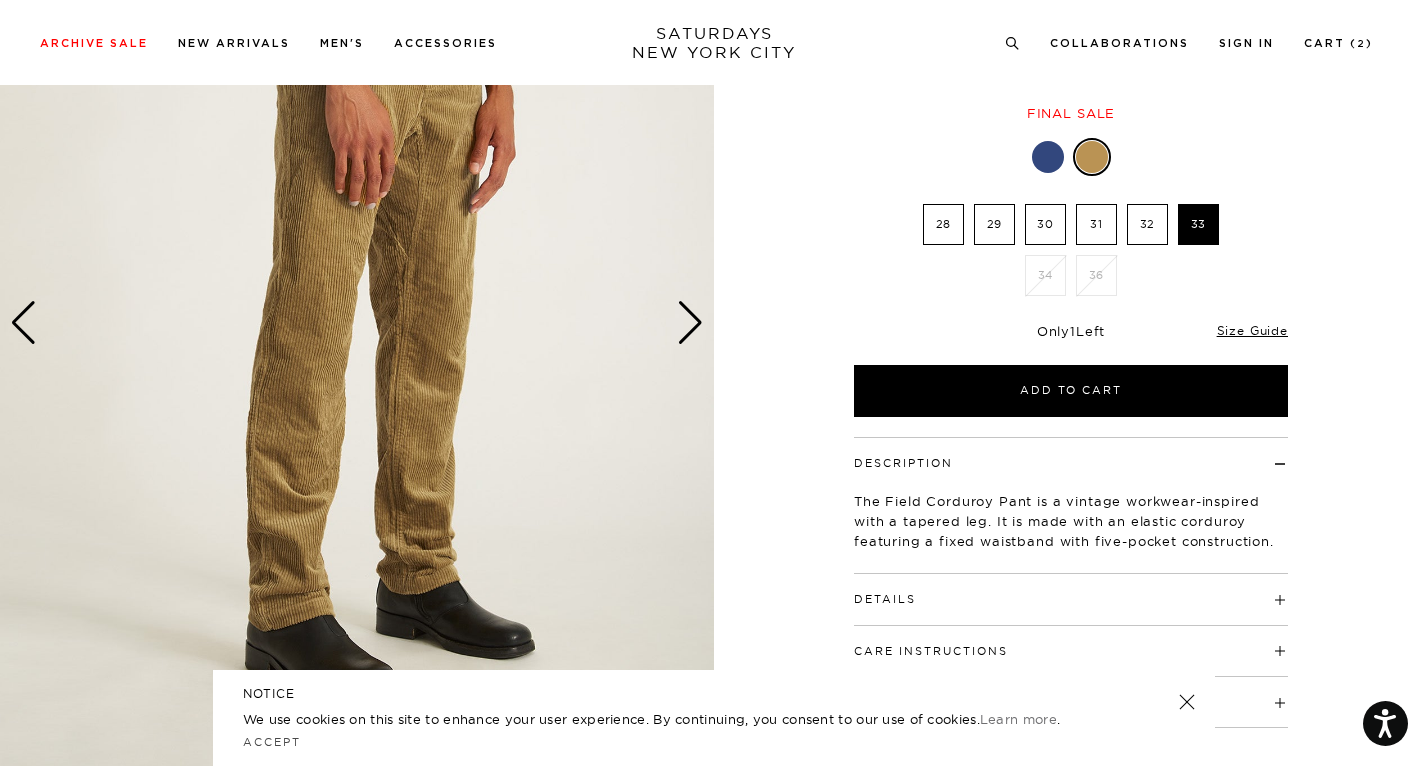 click at bounding box center (690, 323) 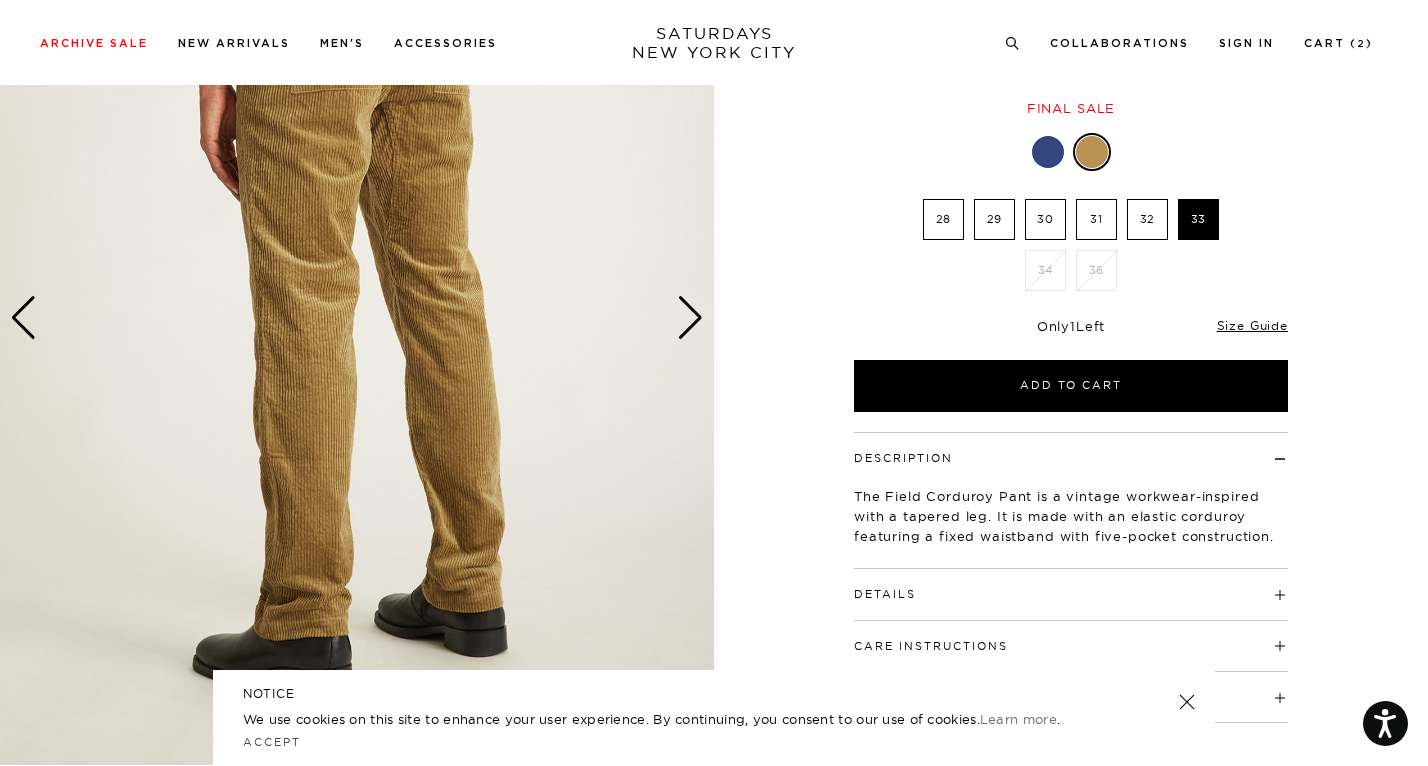 scroll, scrollTop: 233, scrollLeft: 0, axis: vertical 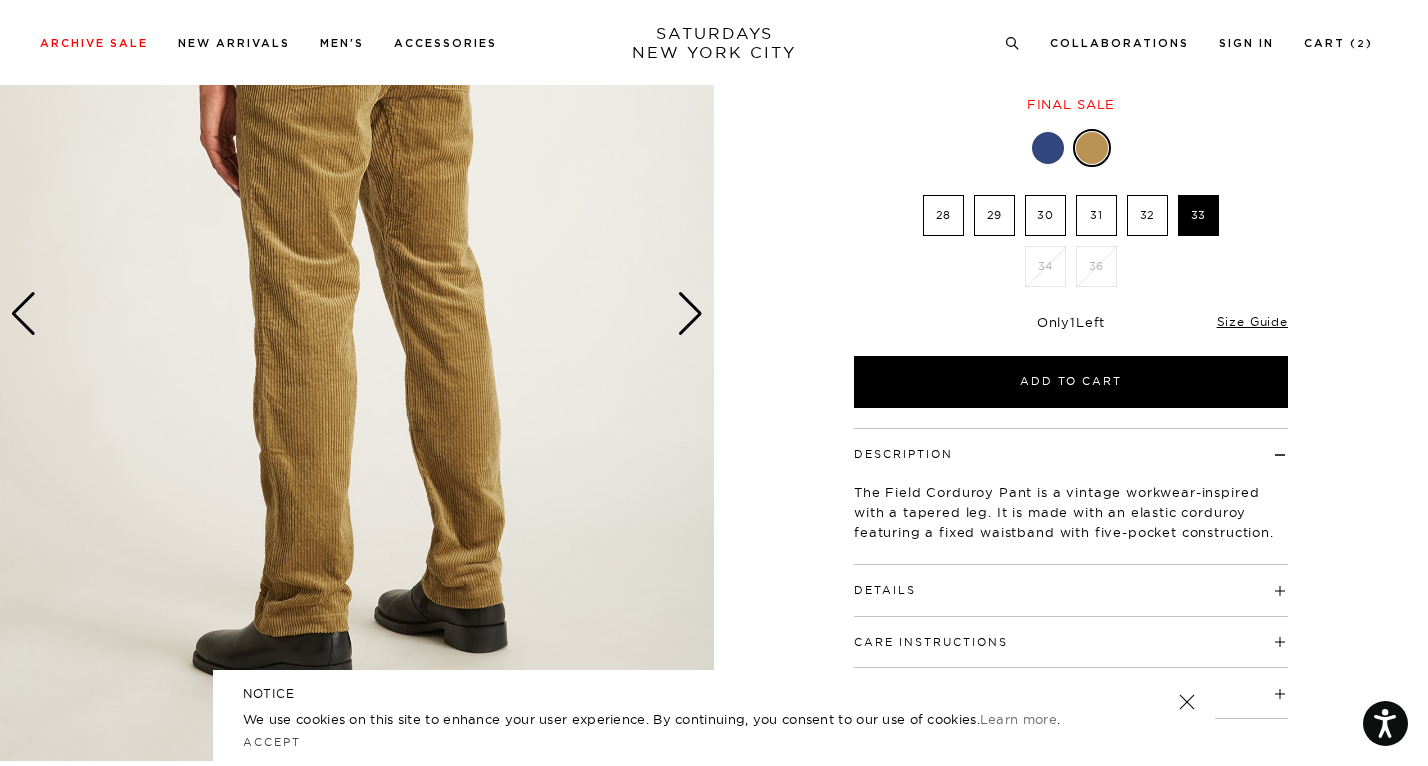 click at bounding box center (357, 314) 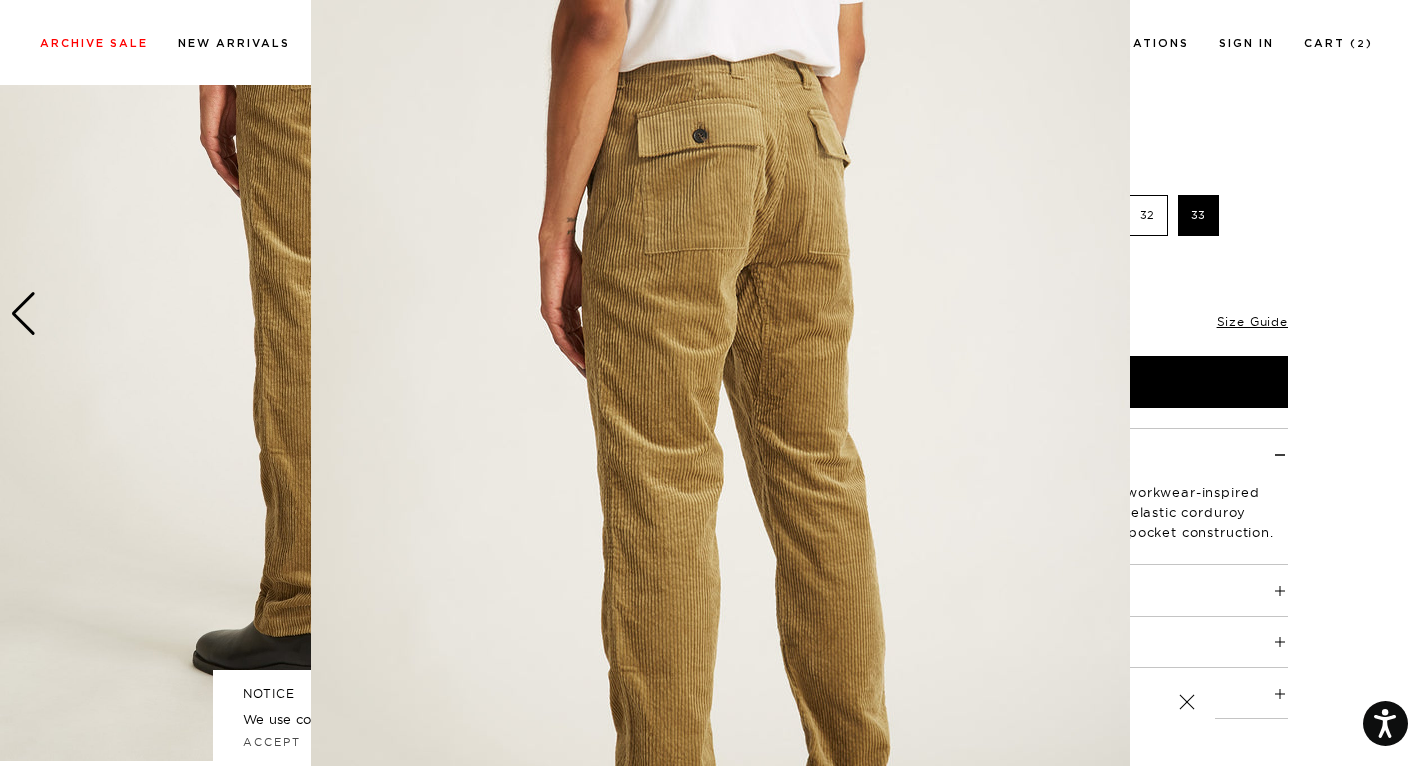 scroll, scrollTop: 123, scrollLeft: 0, axis: vertical 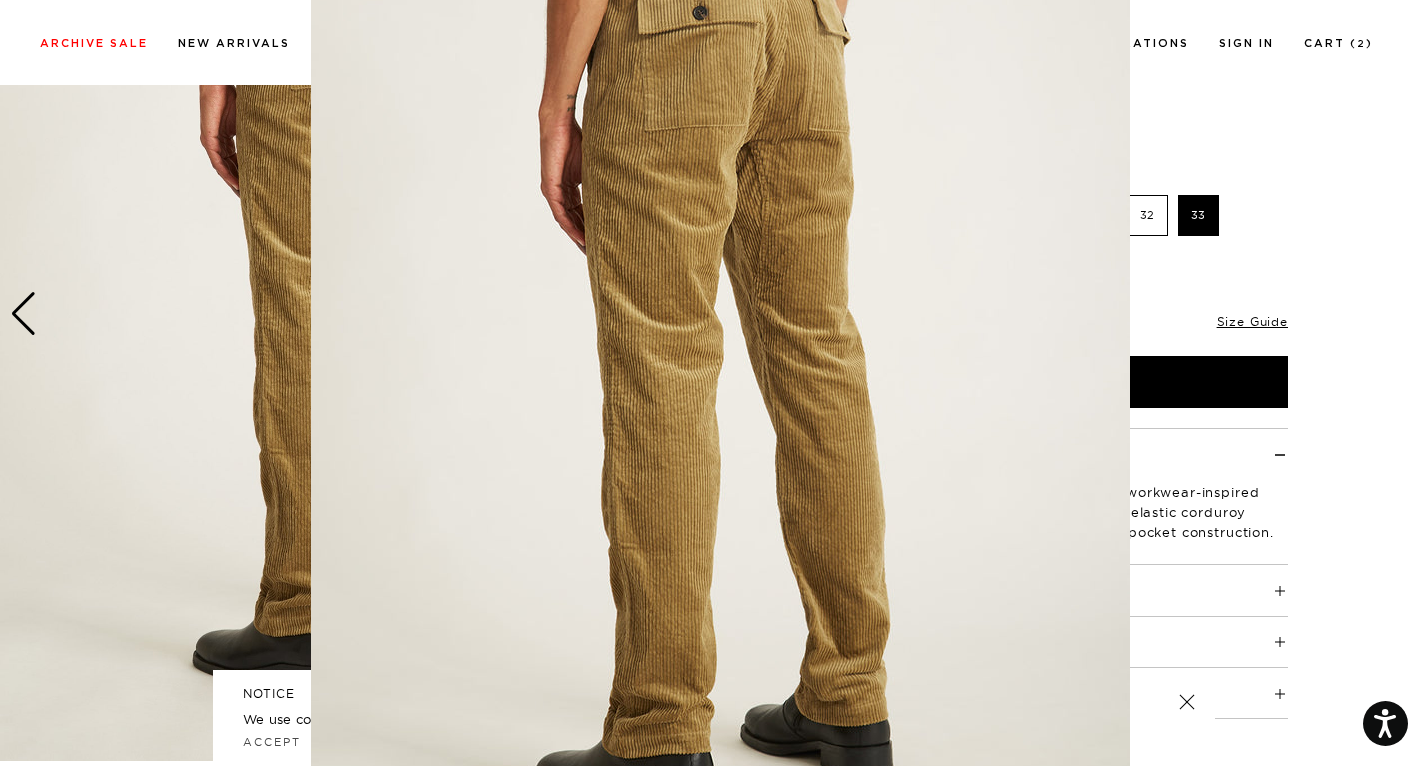 click at bounding box center (720, 389) 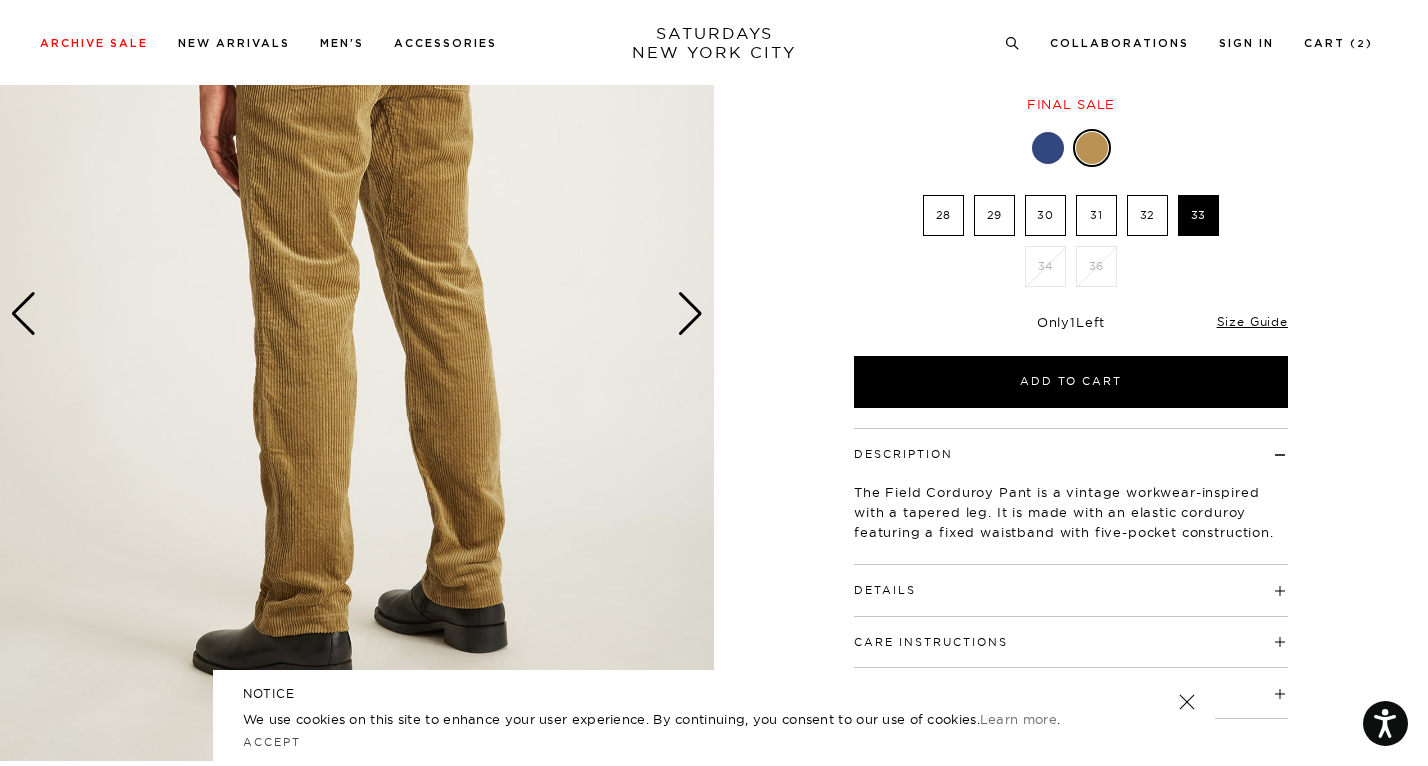 scroll, scrollTop: 0, scrollLeft: 0, axis: both 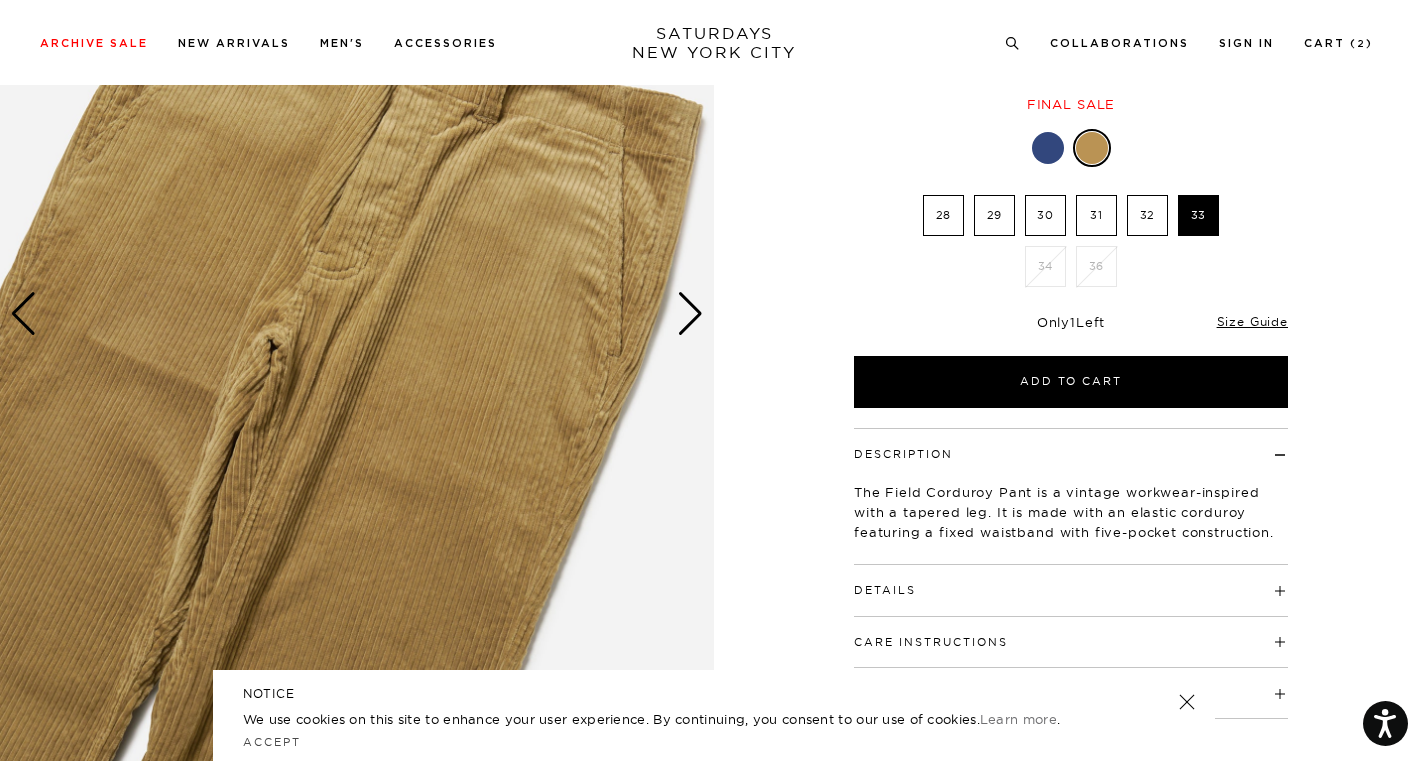 click at bounding box center (690, 314) 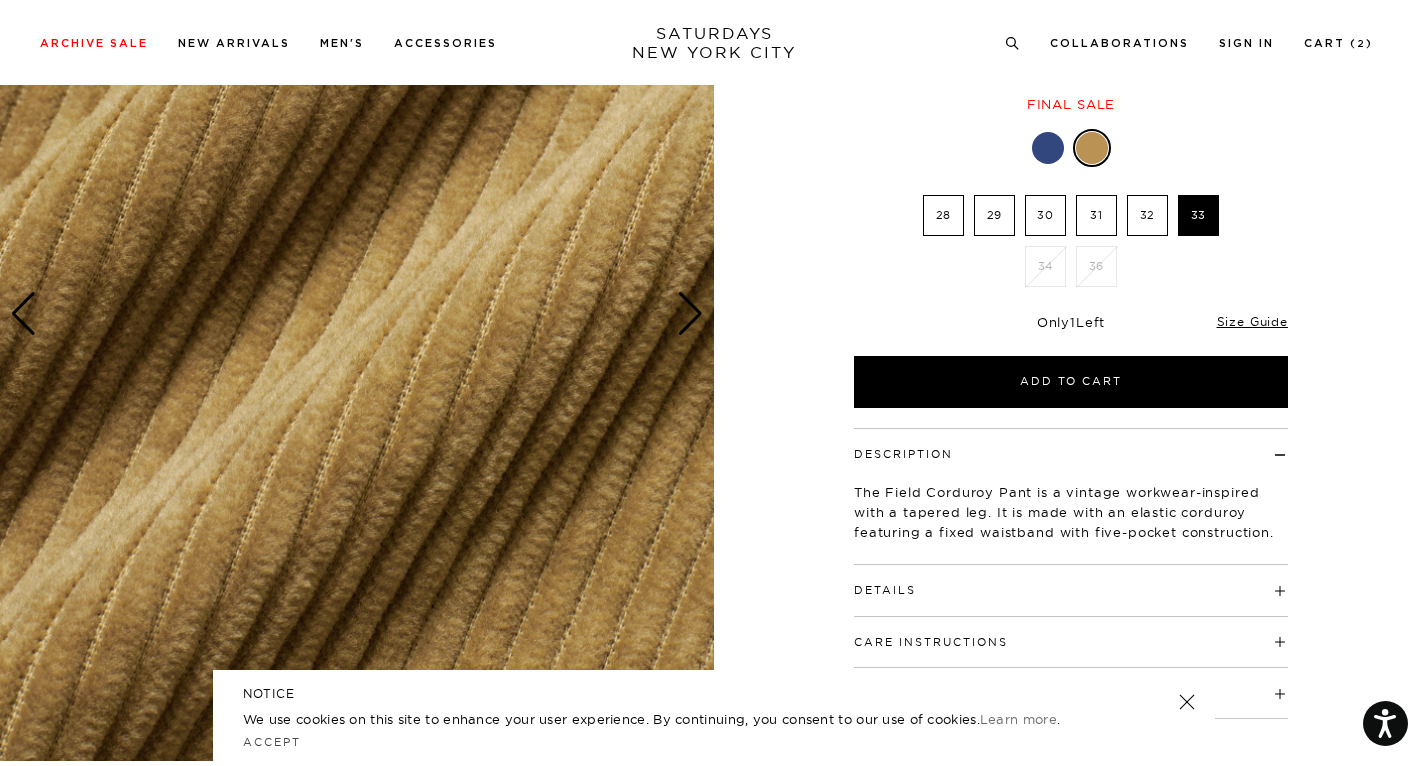 click at bounding box center [690, 314] 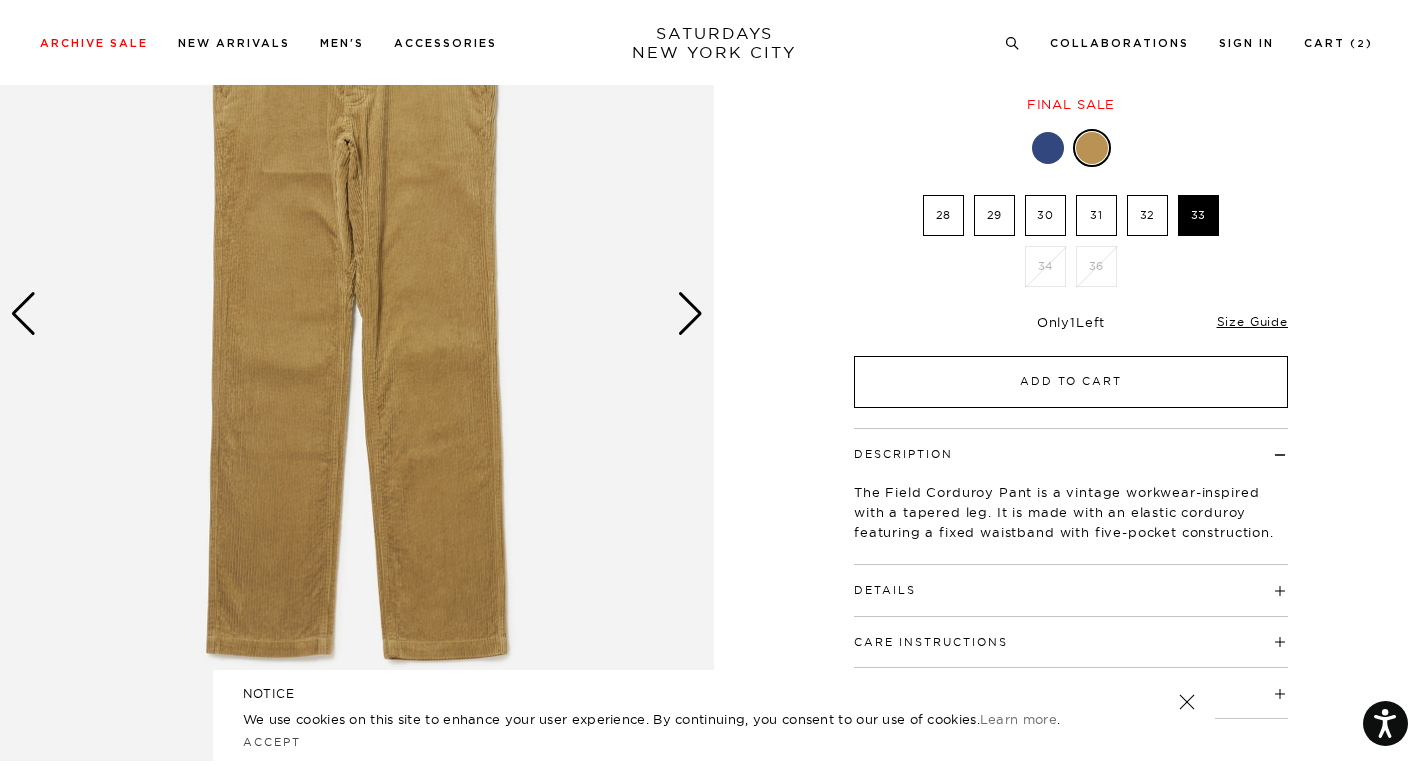 click on "Add to Cart" at bounding box center (1071, 382) 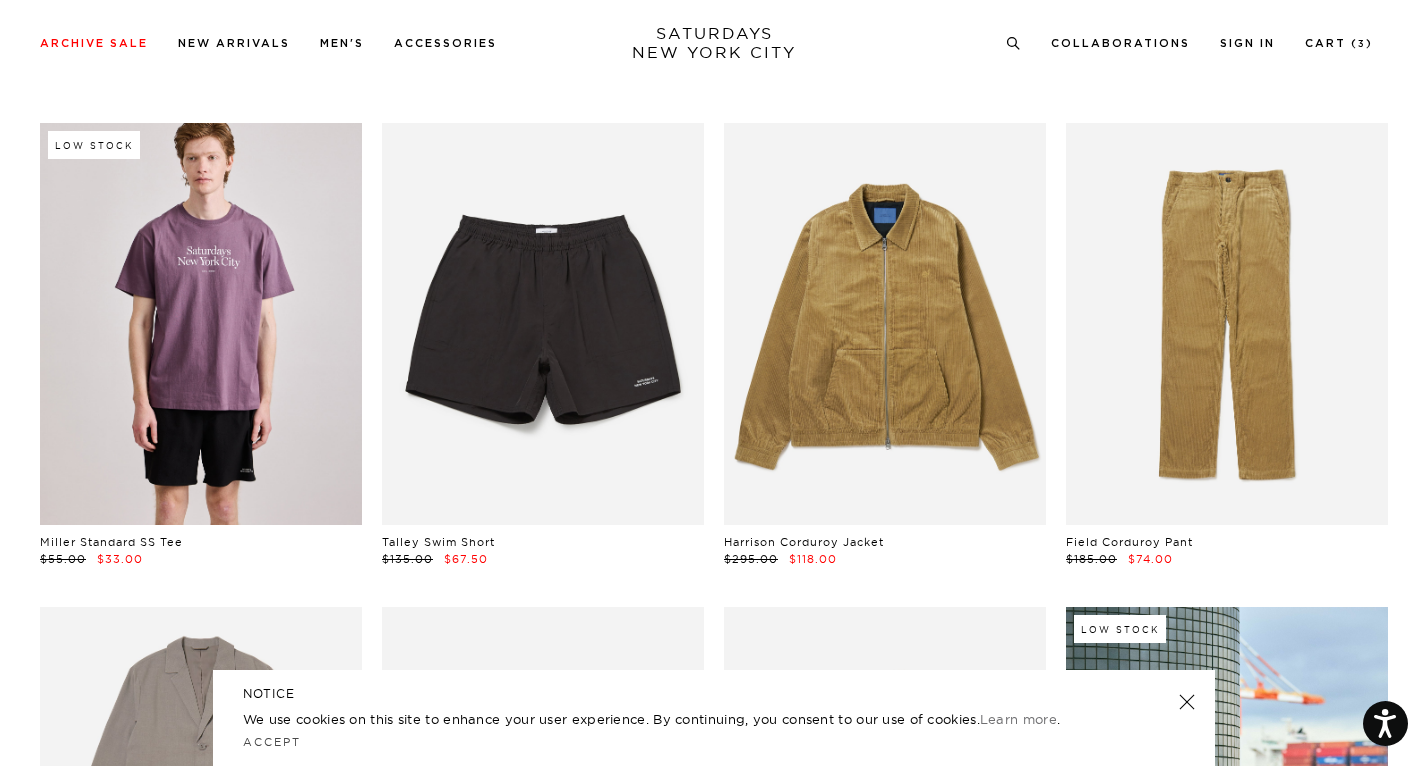 scroll, scrollTop: 7351, scrollLeft: 0, axis: vertical 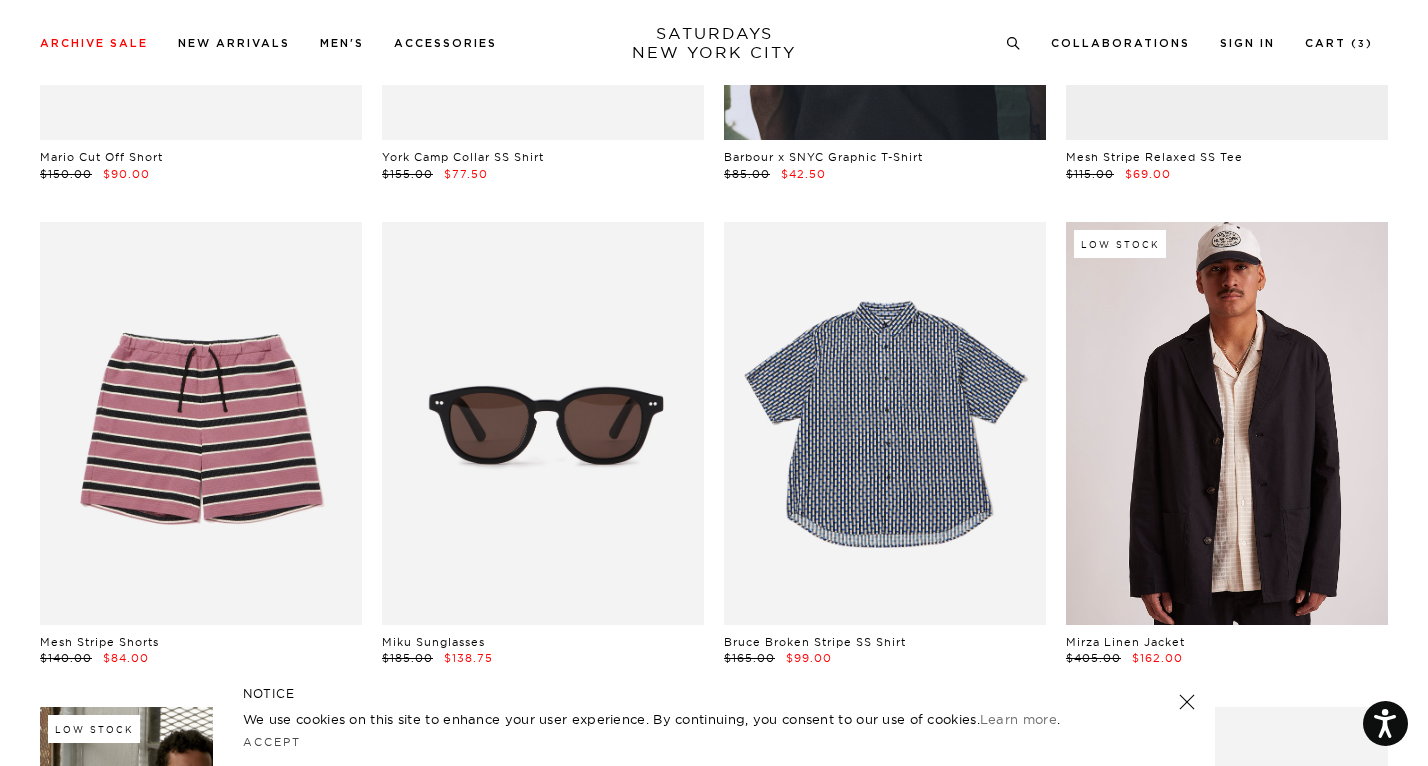 click at bounding box center [1227, 423] 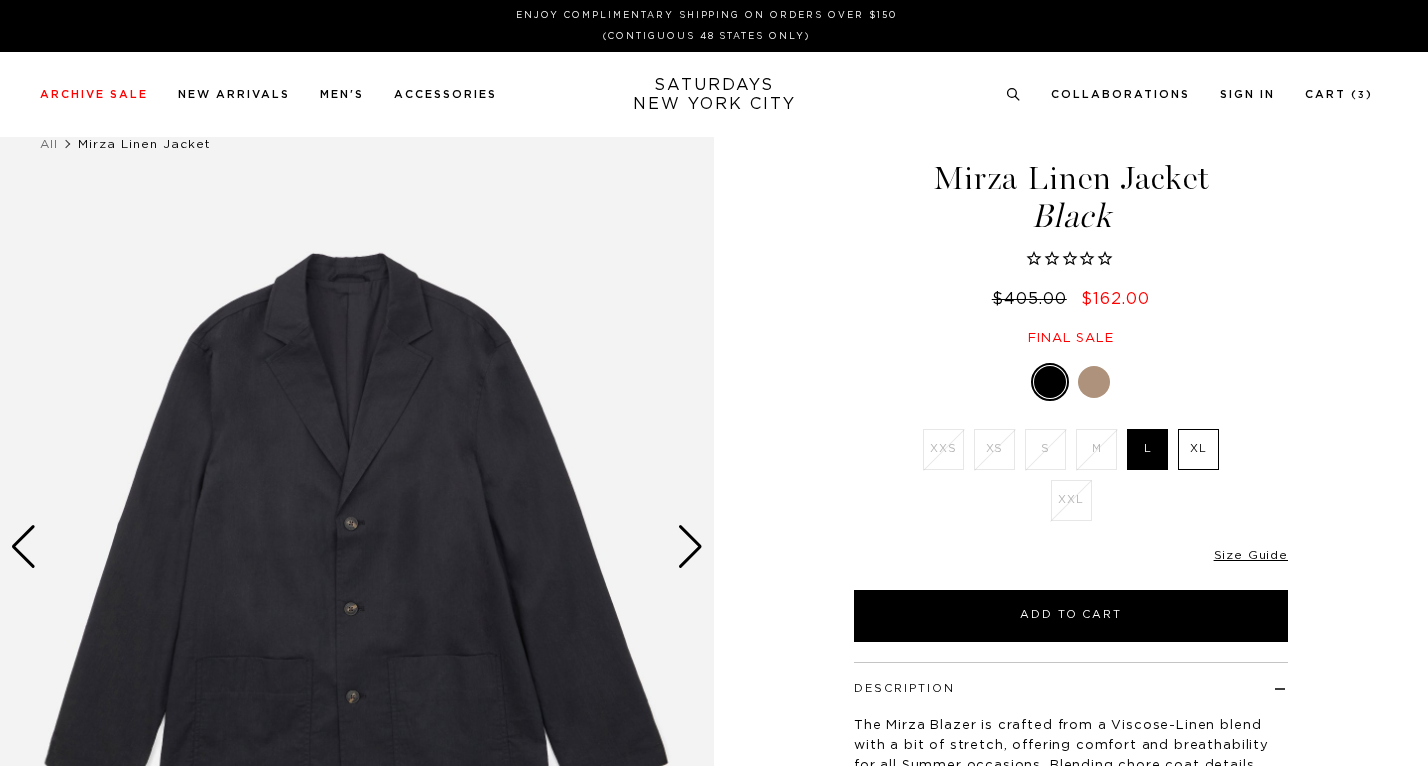 scroll, scrollTop: 0, scrollLeft: 0, axis: both 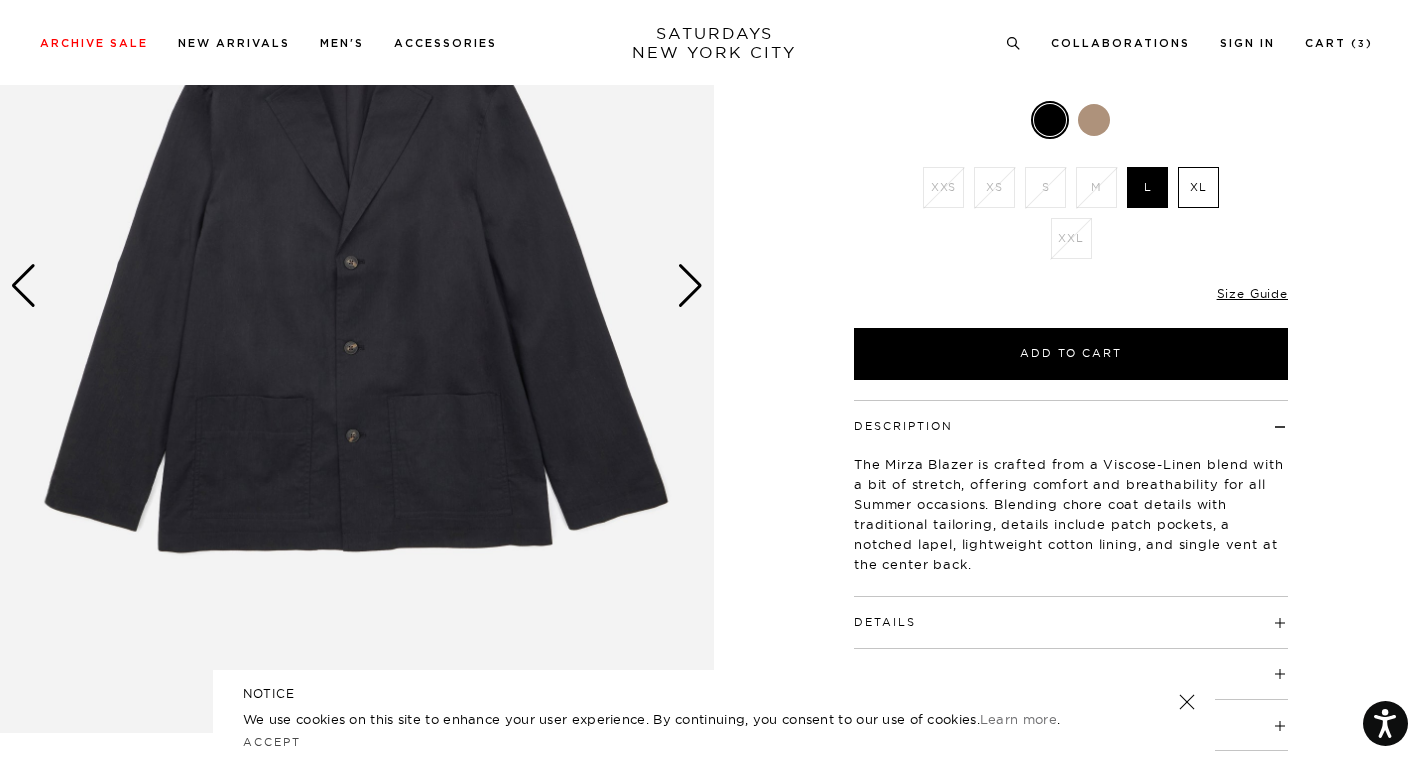 click at bounding box center (690, 286) 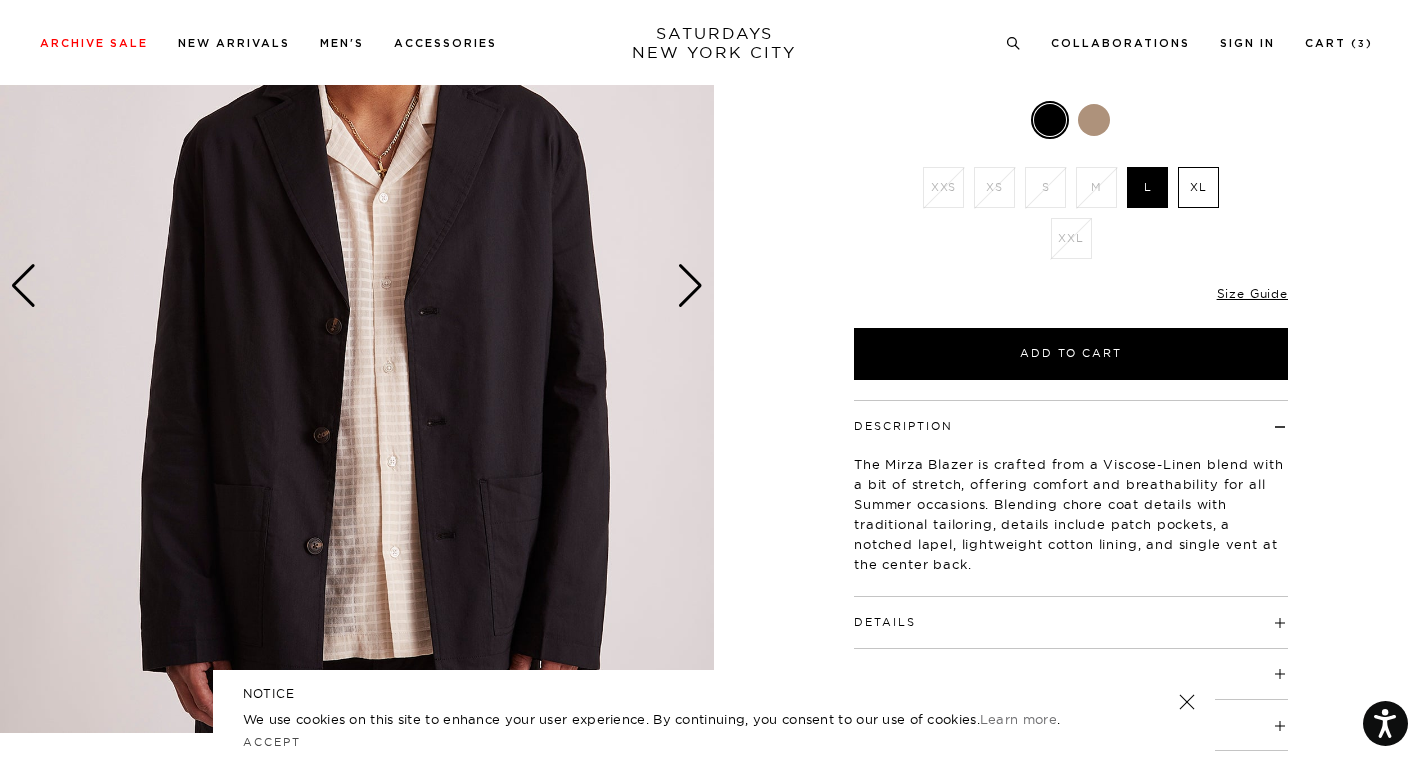 click at bounding box center (690, 286) 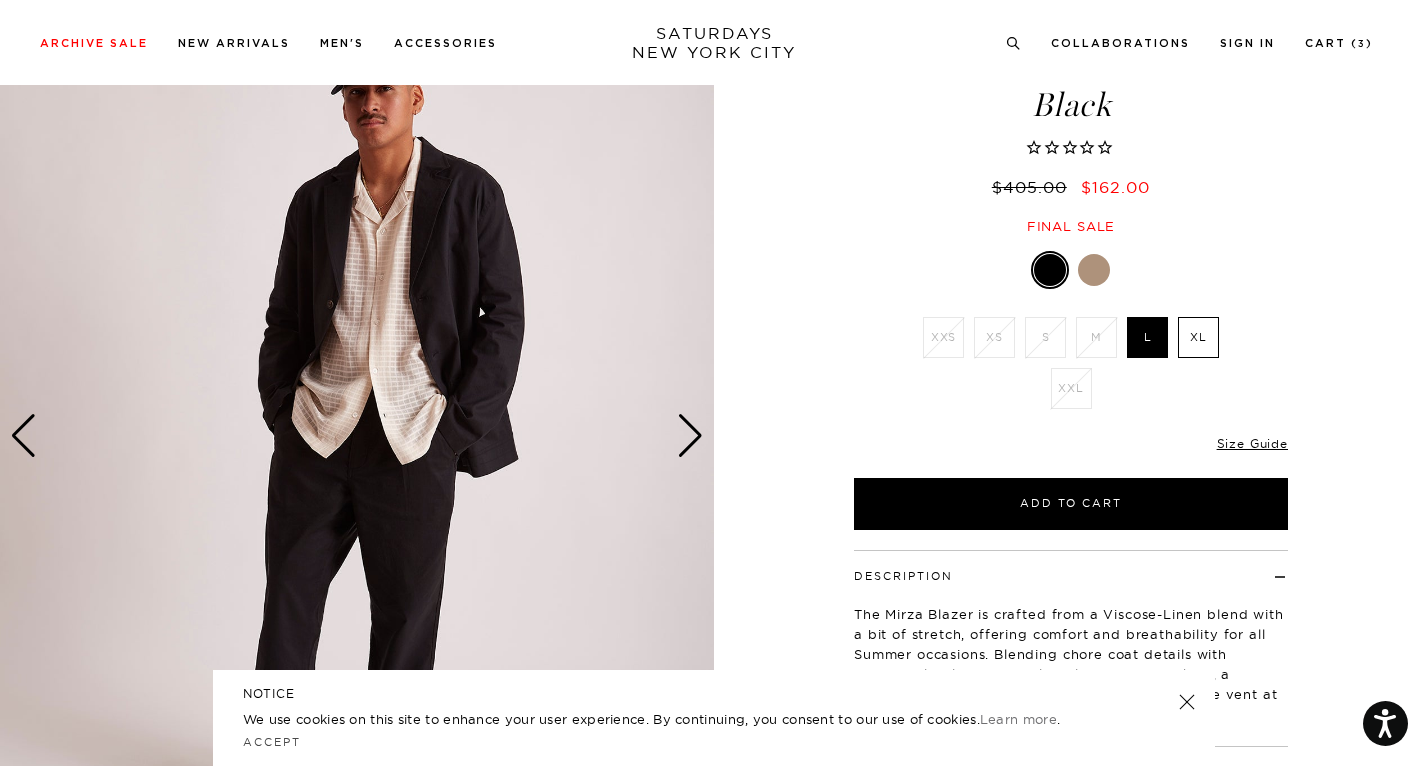 scroll, scrollTop: 0, scrollLeft: 0, axis: both 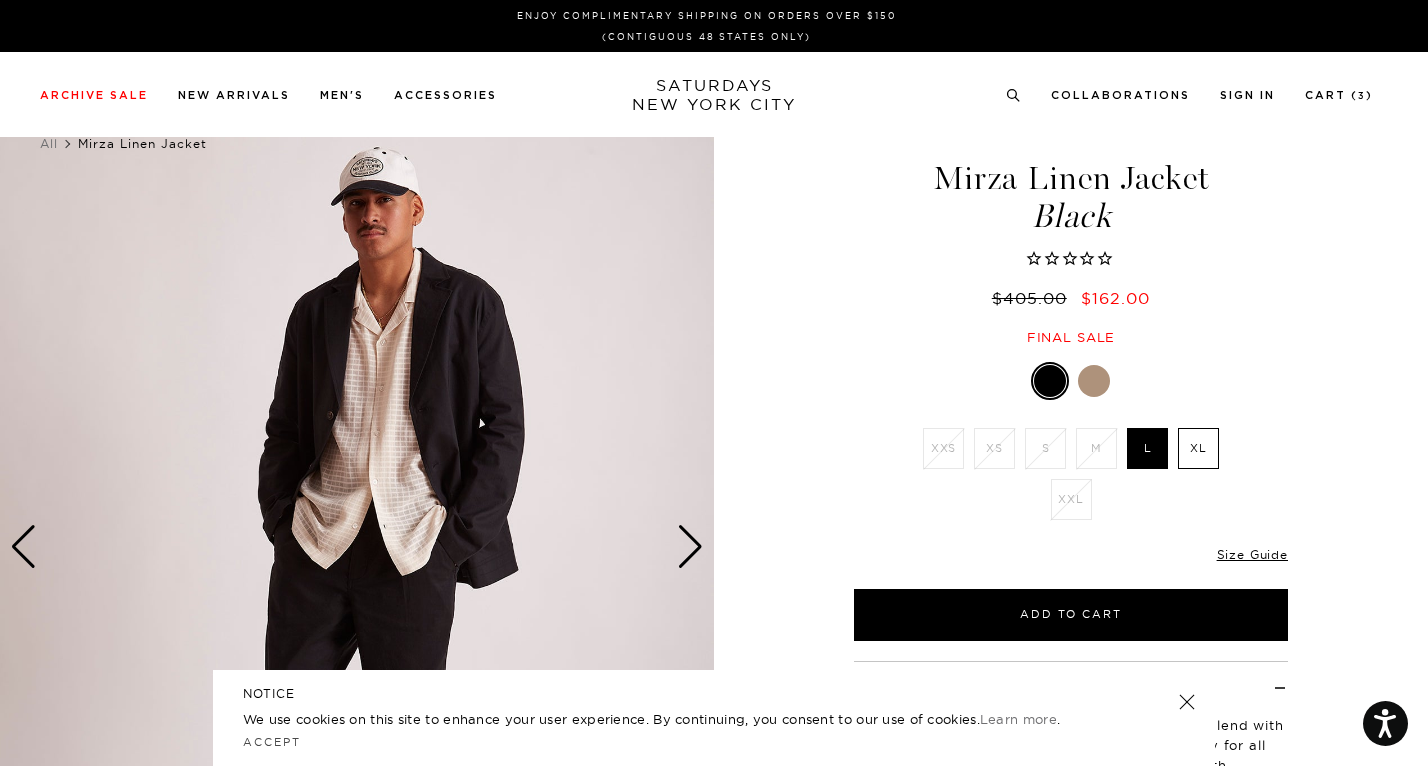 click at bounding box center [690, 547] 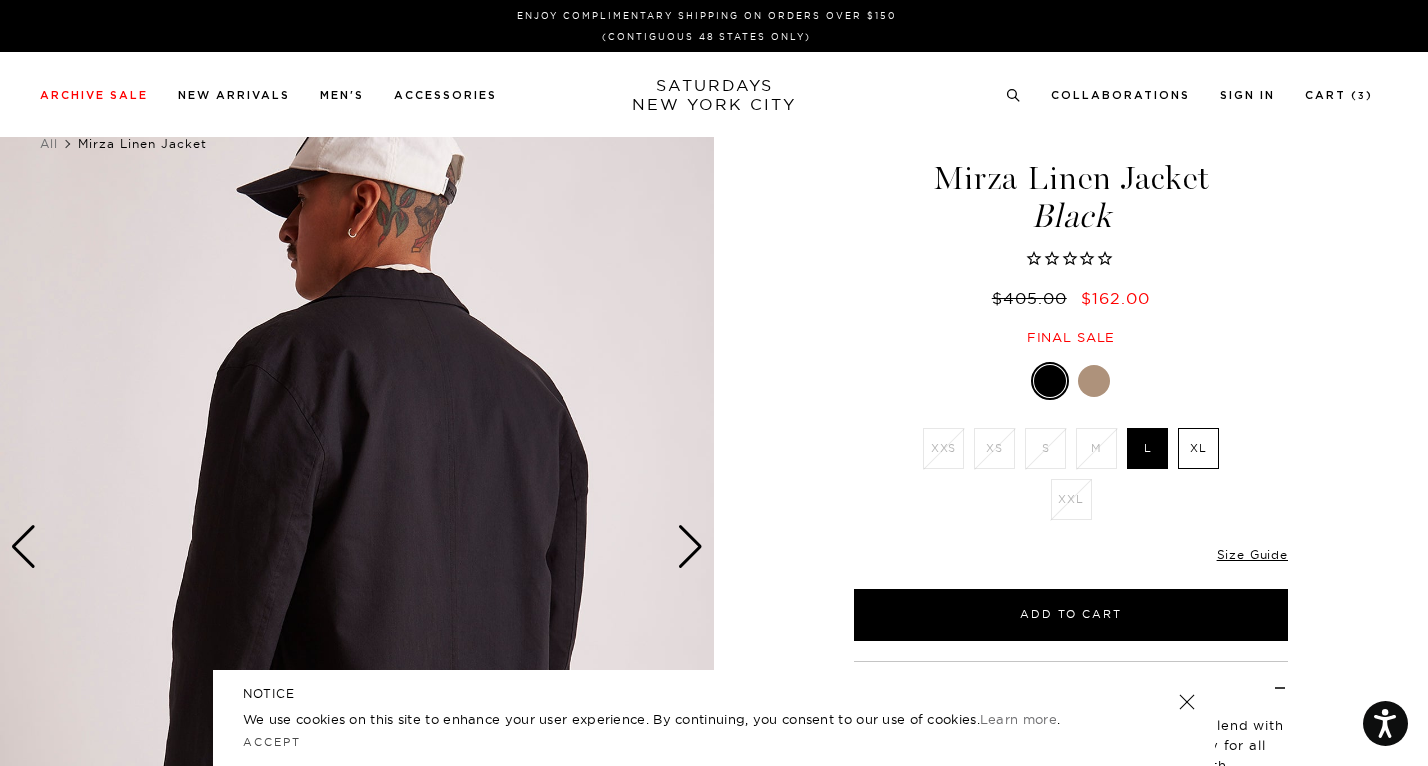 click at bounding box center [690, 547] 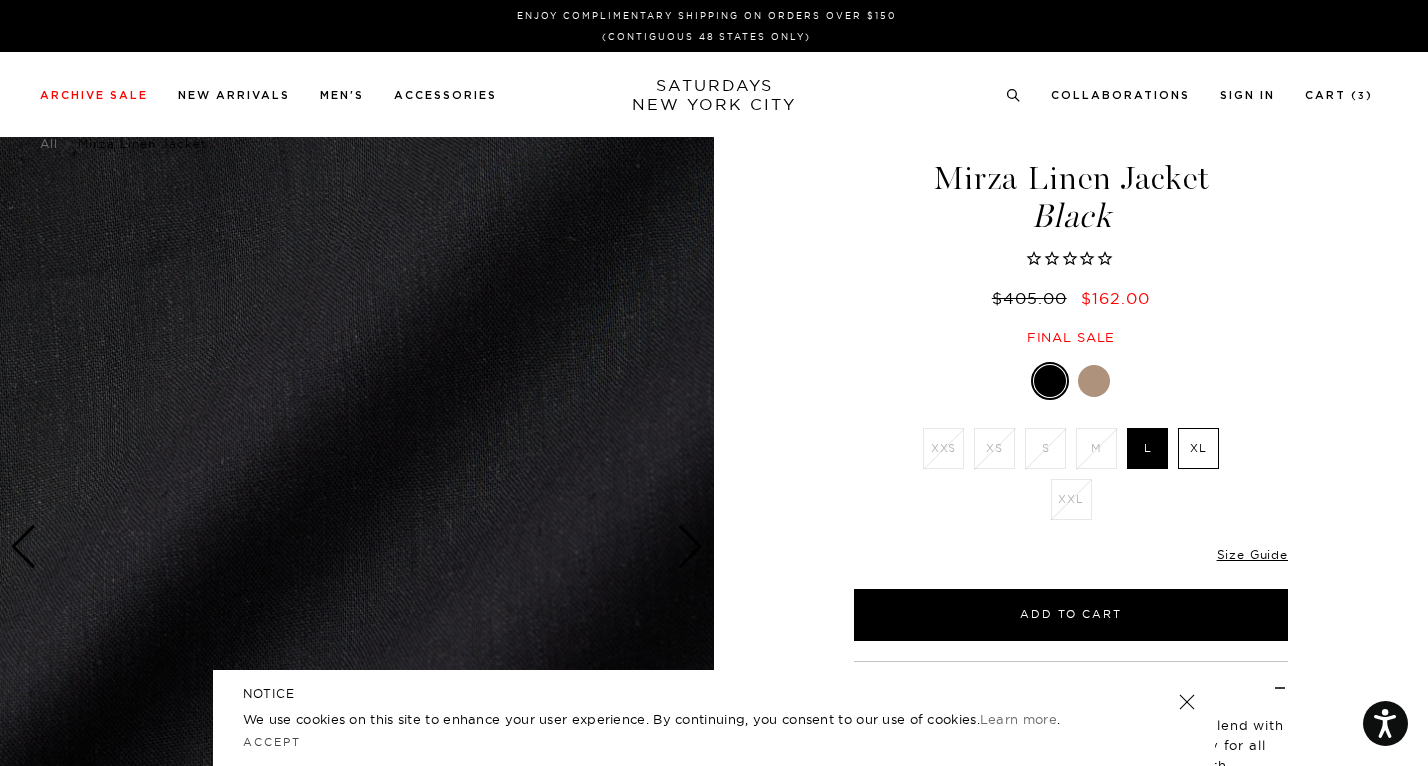 click at bounding box center [1094, 381] 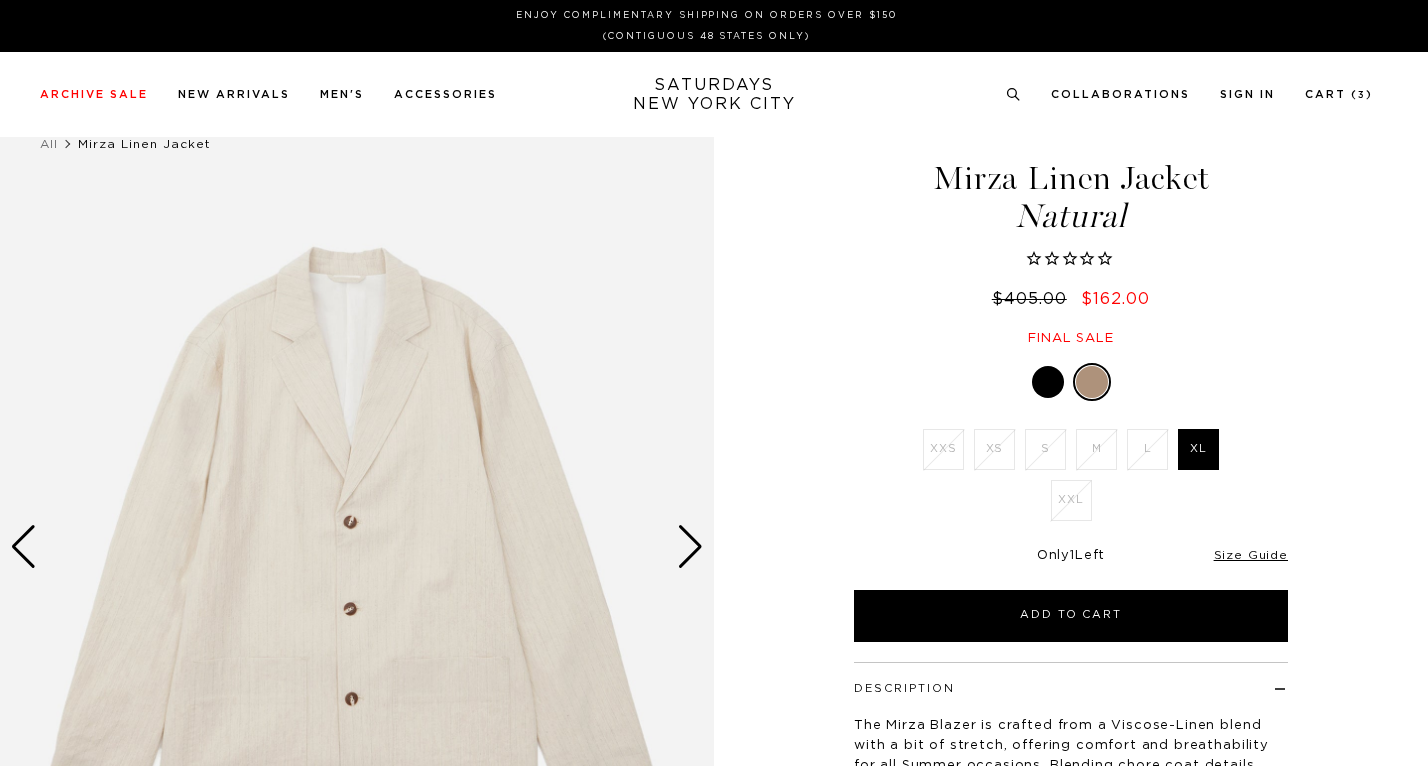 scroll, scrollTop: 0, scrollLeft: 0, axis: both 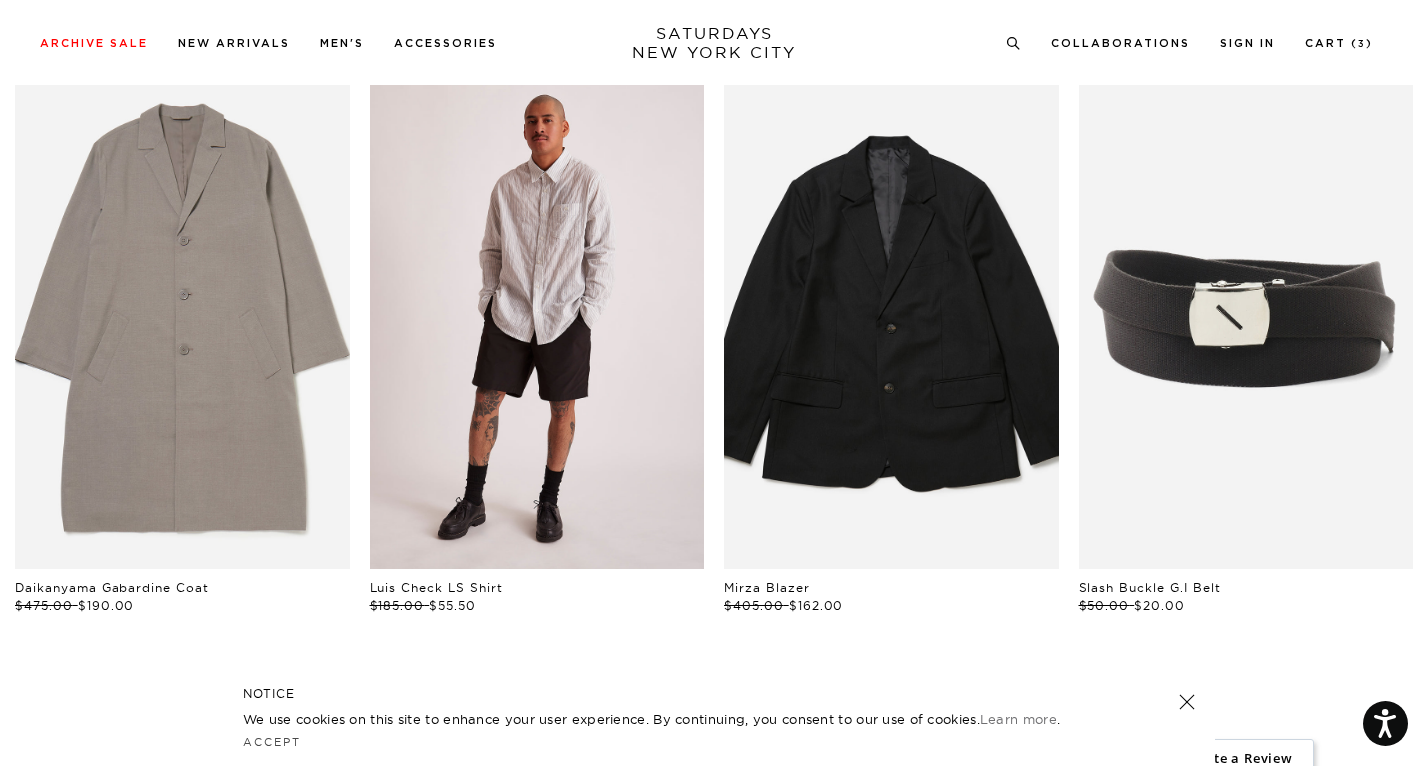 click at bounding box center [537, 318] 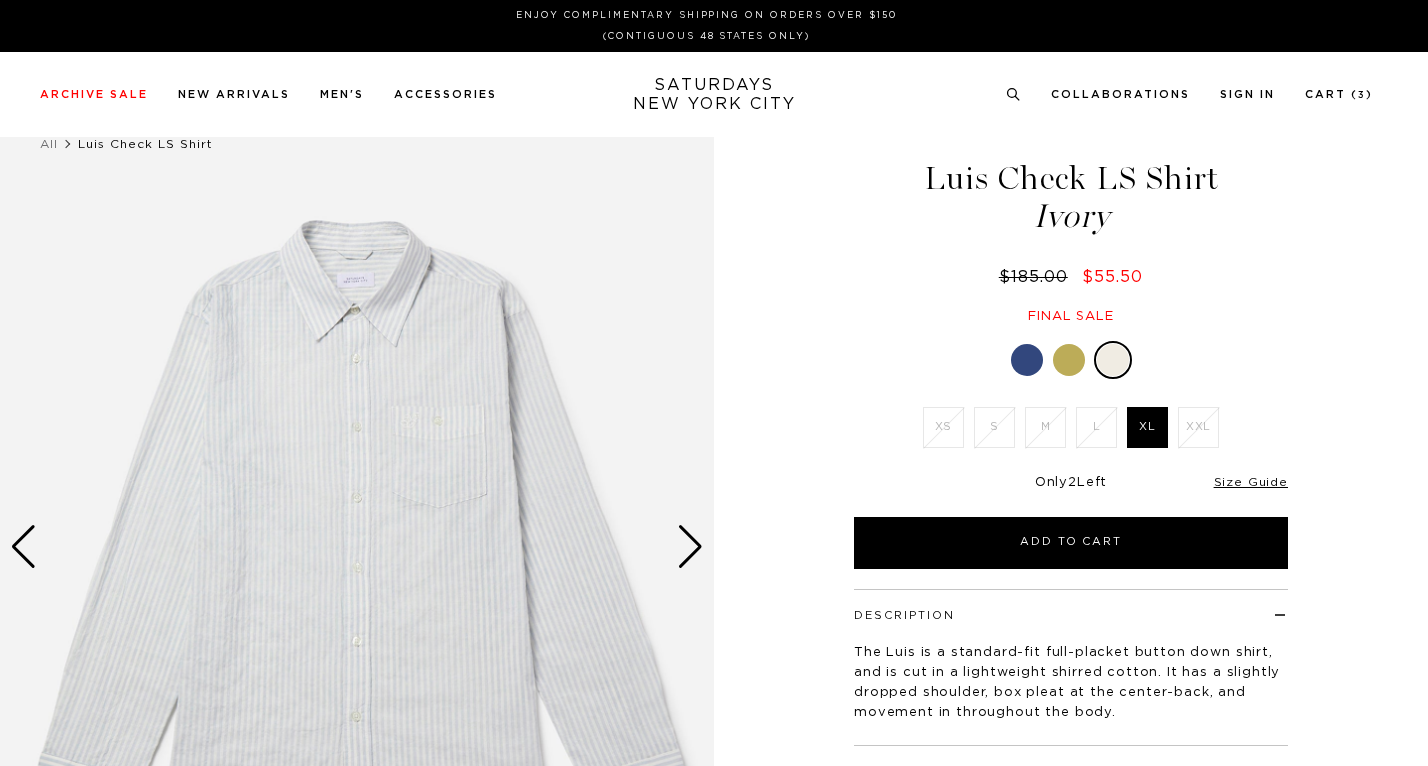 scroll, scrollTop: 0, scrollLeft: 0, axis: both 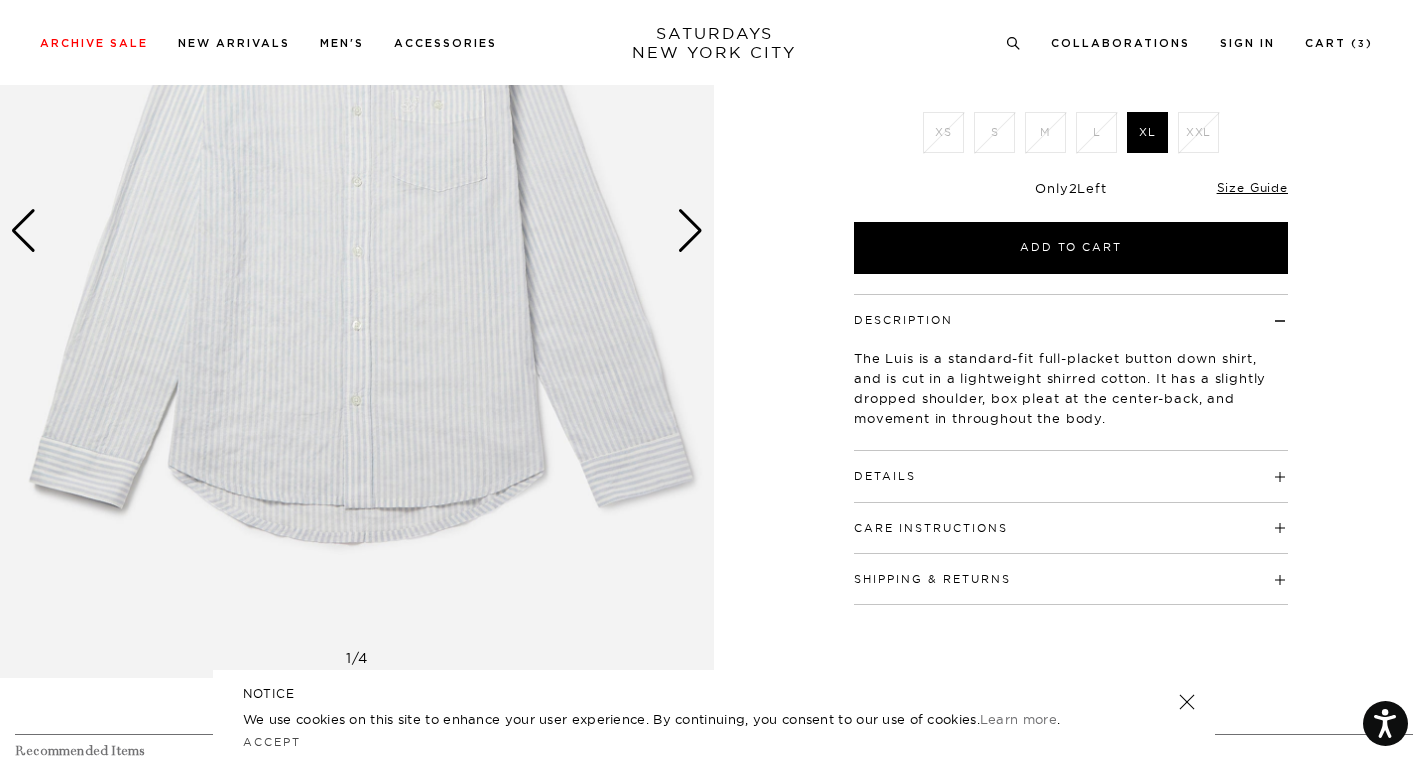 click at bounding box center [690, 231] 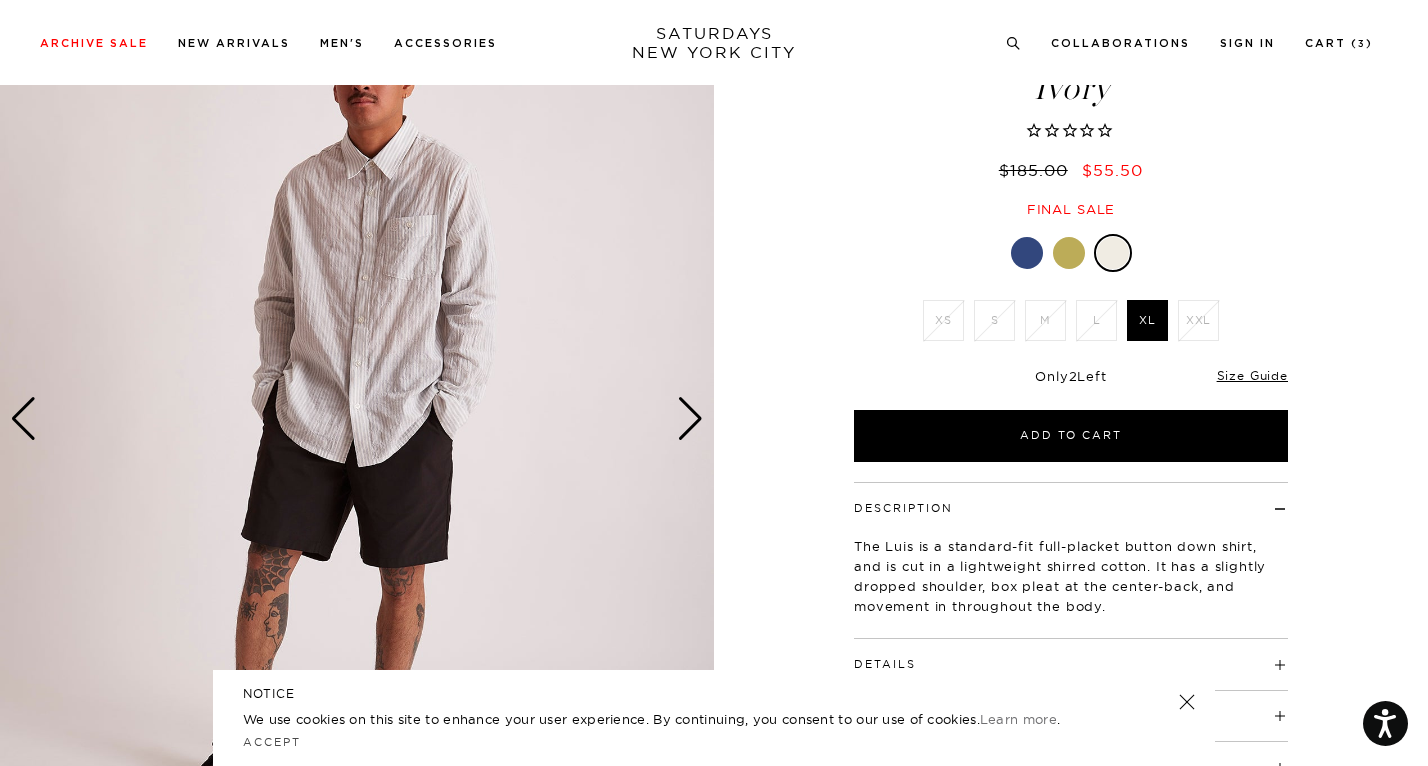 scroll, scrollTop: 7, scrollLeft: 0, axis: vertical 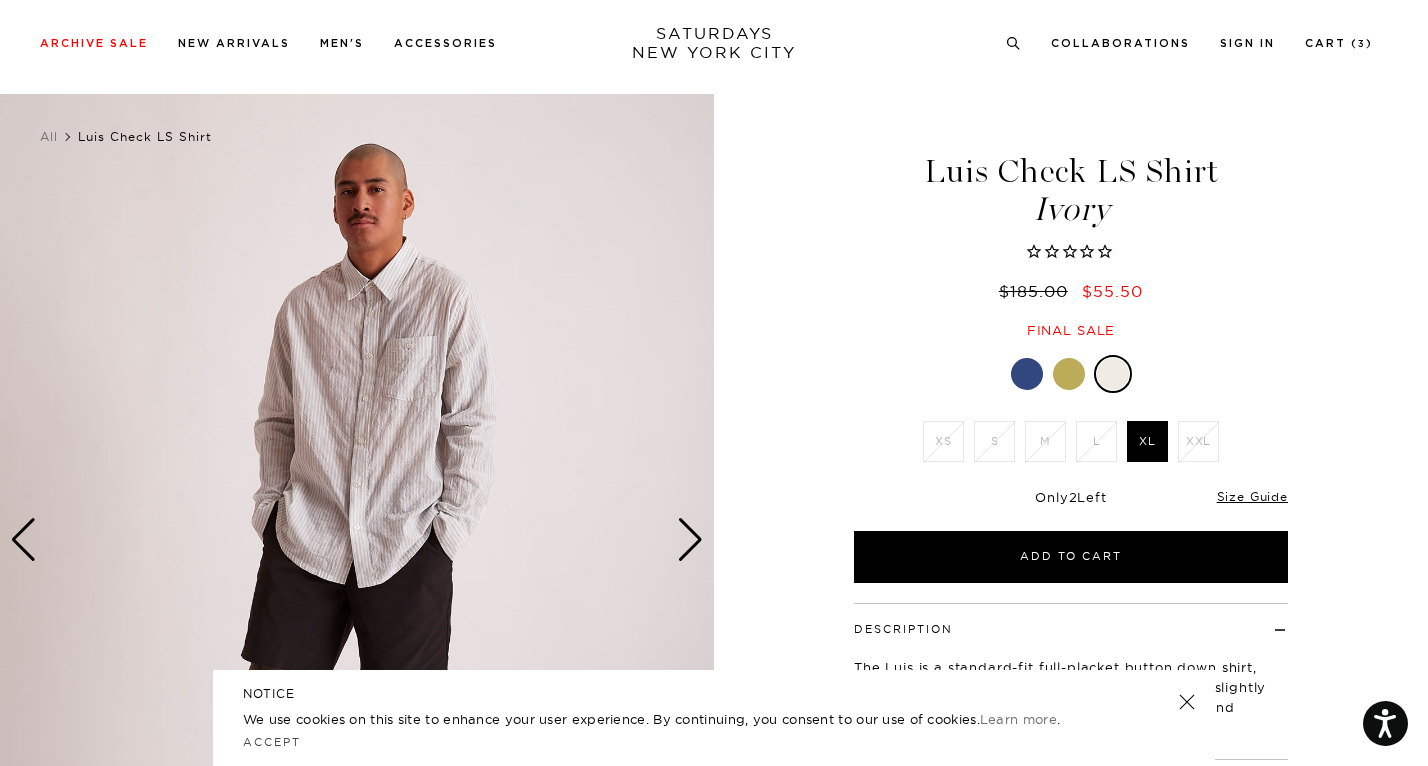 click at bounding box center (357, 540) 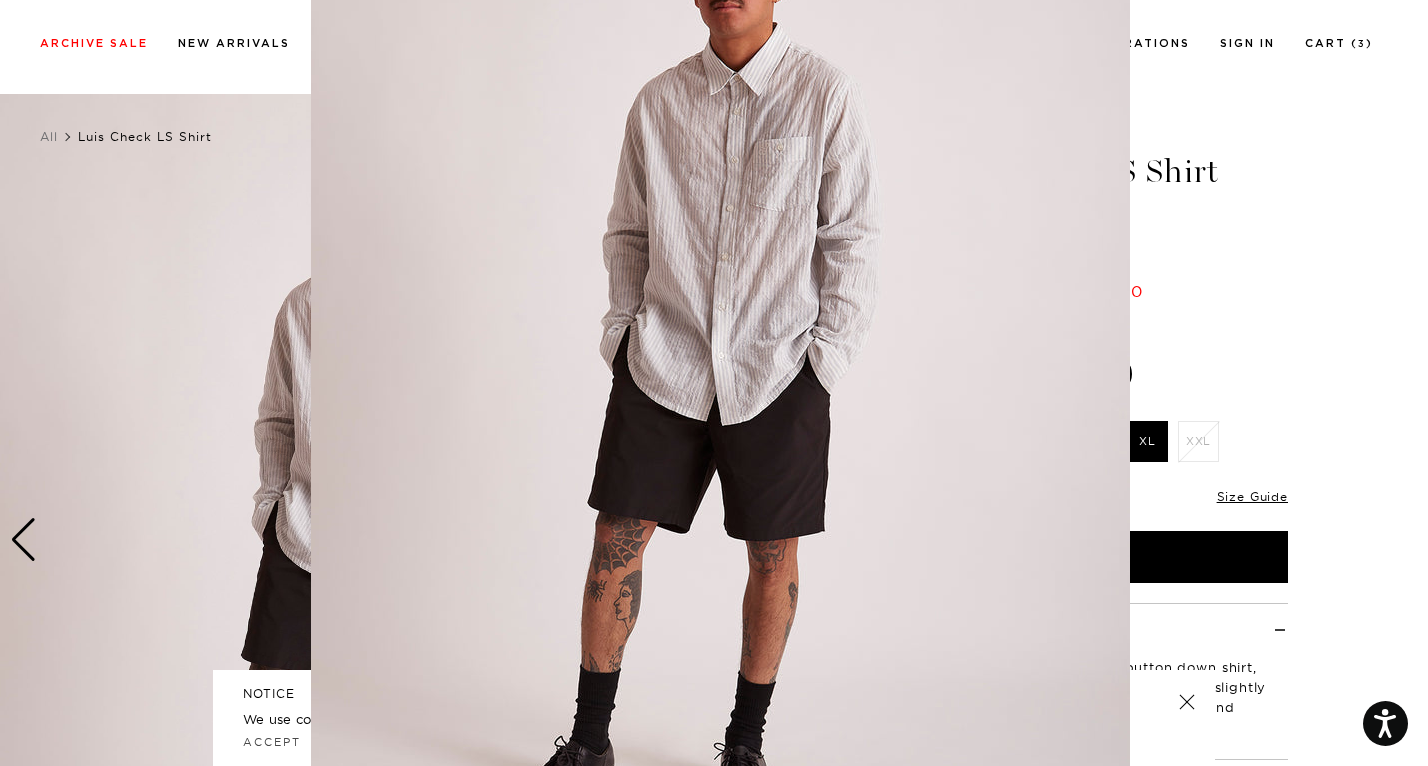 scroll, scrollTop: 143, scrollLeft: 0, axis: vertical 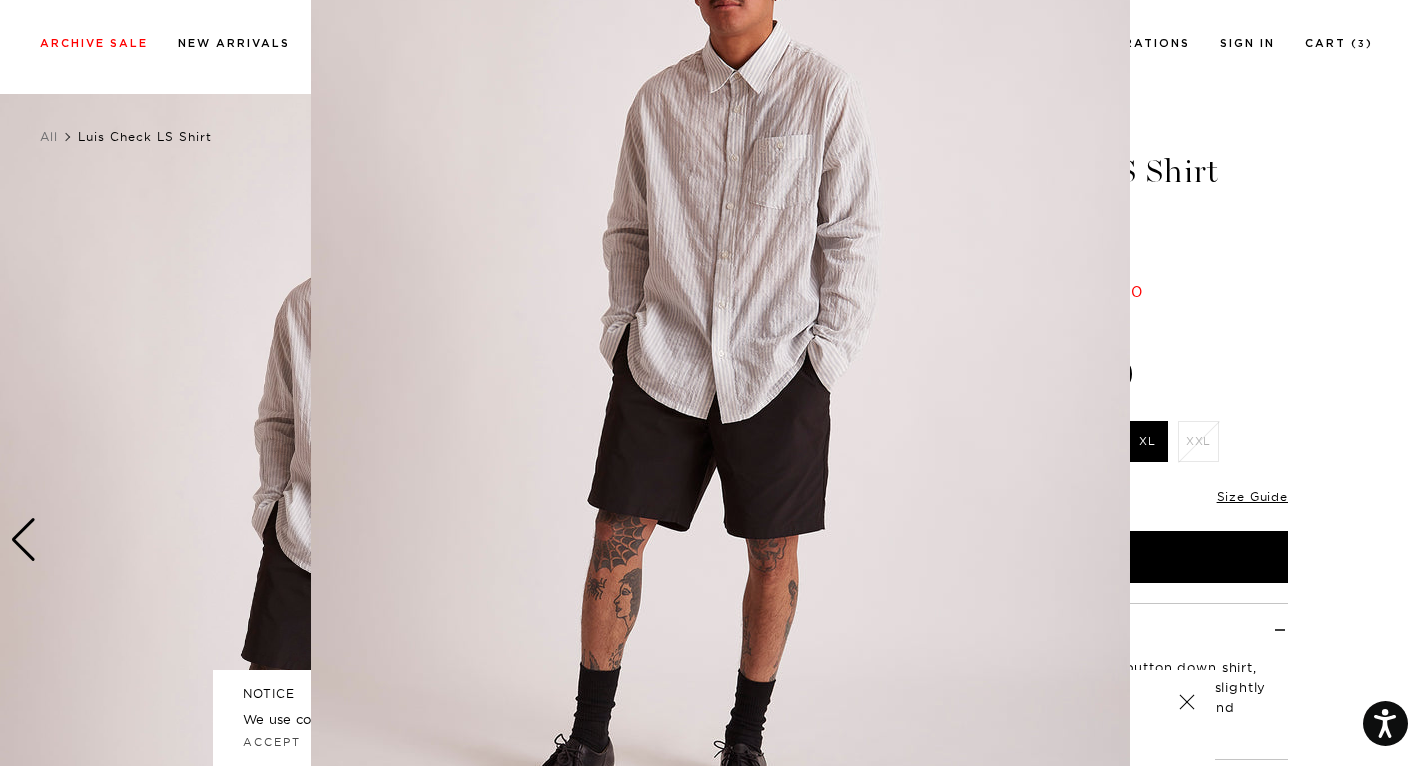 click at bounding box center [714, 383] 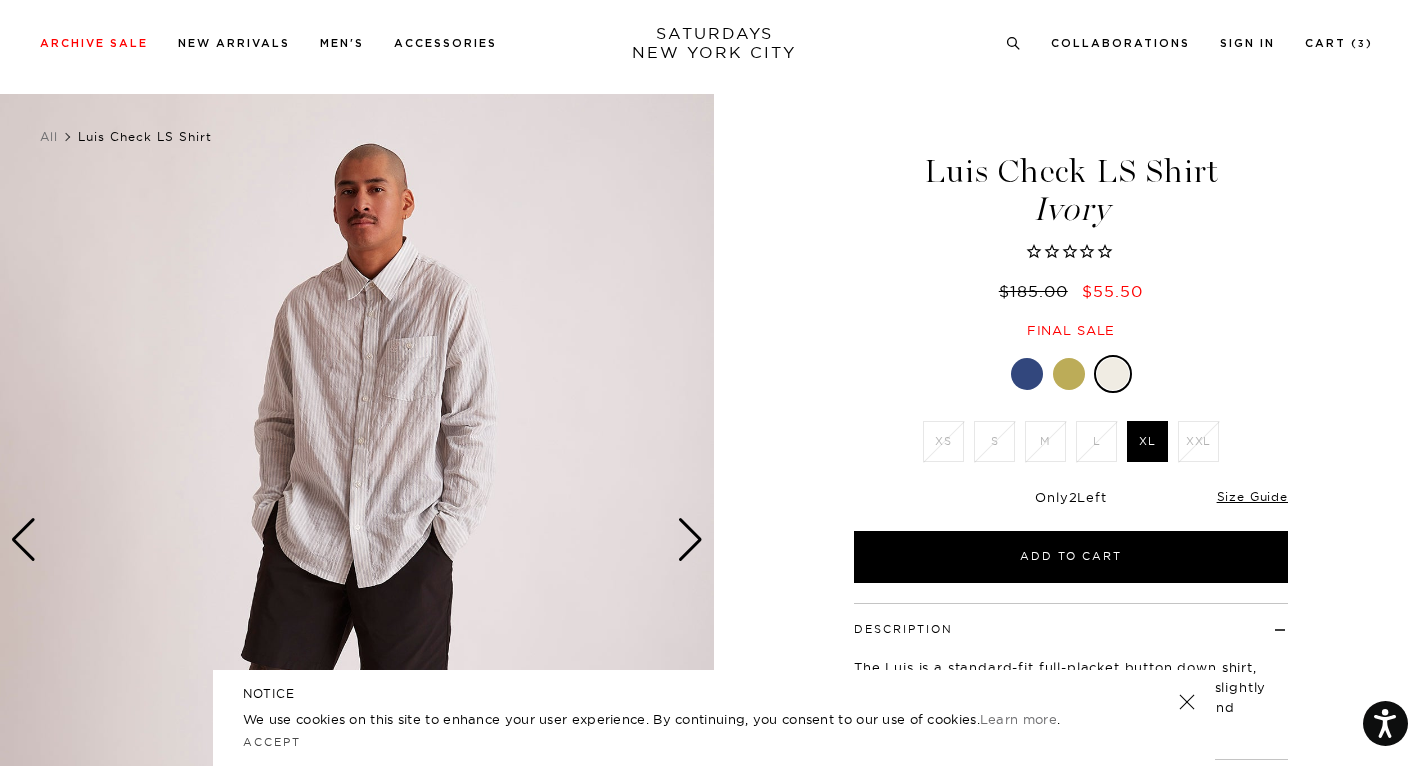 click at bounding box center [690, 540] 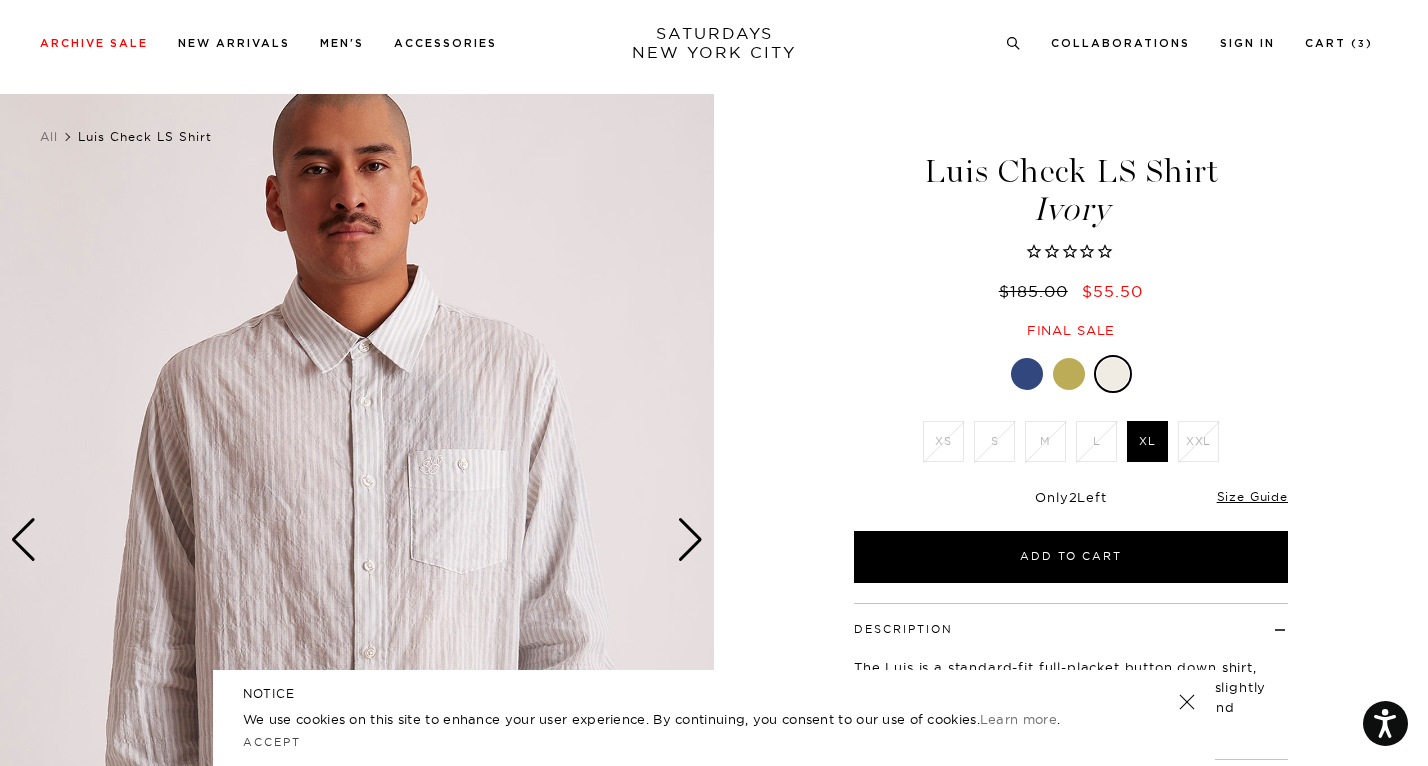 click at bounding box center [690, 540] 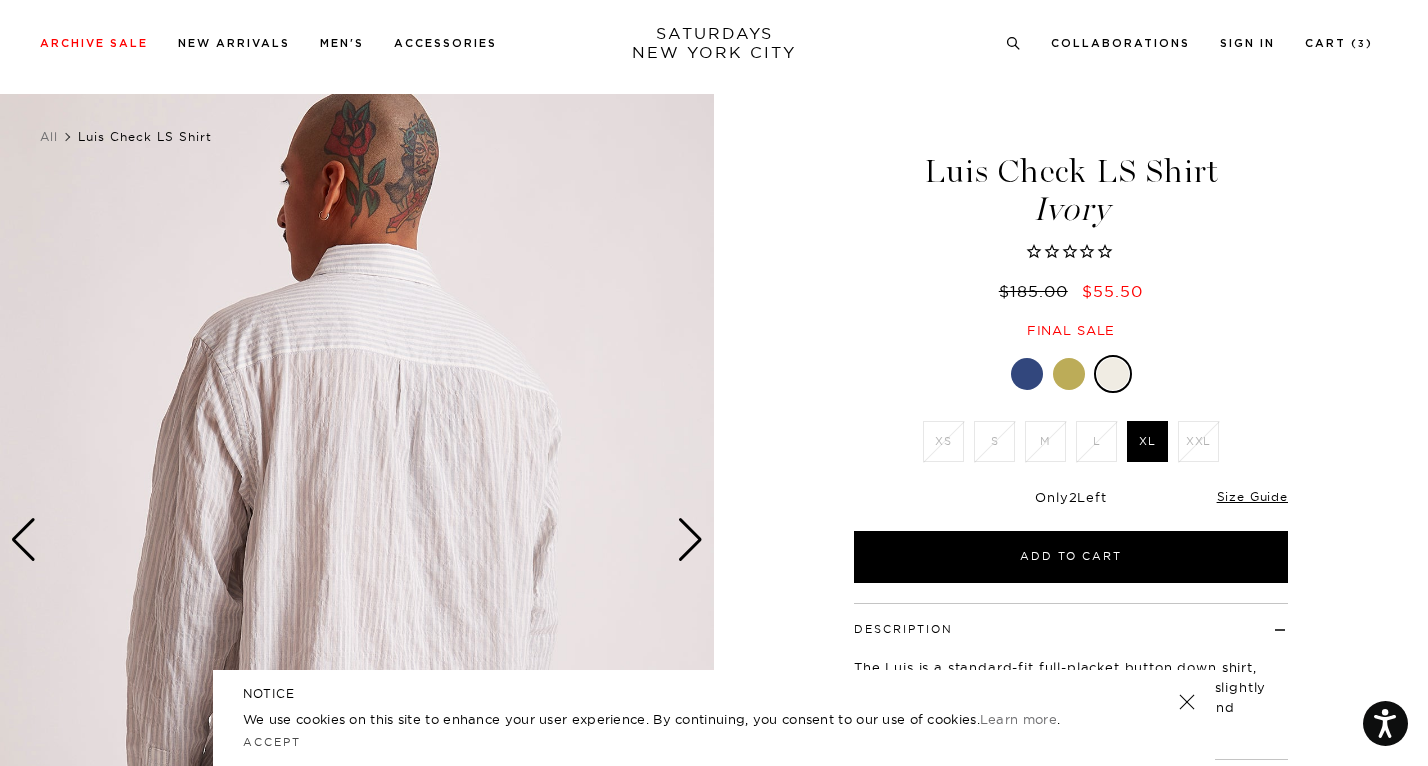click at bounding box center (690, 540) 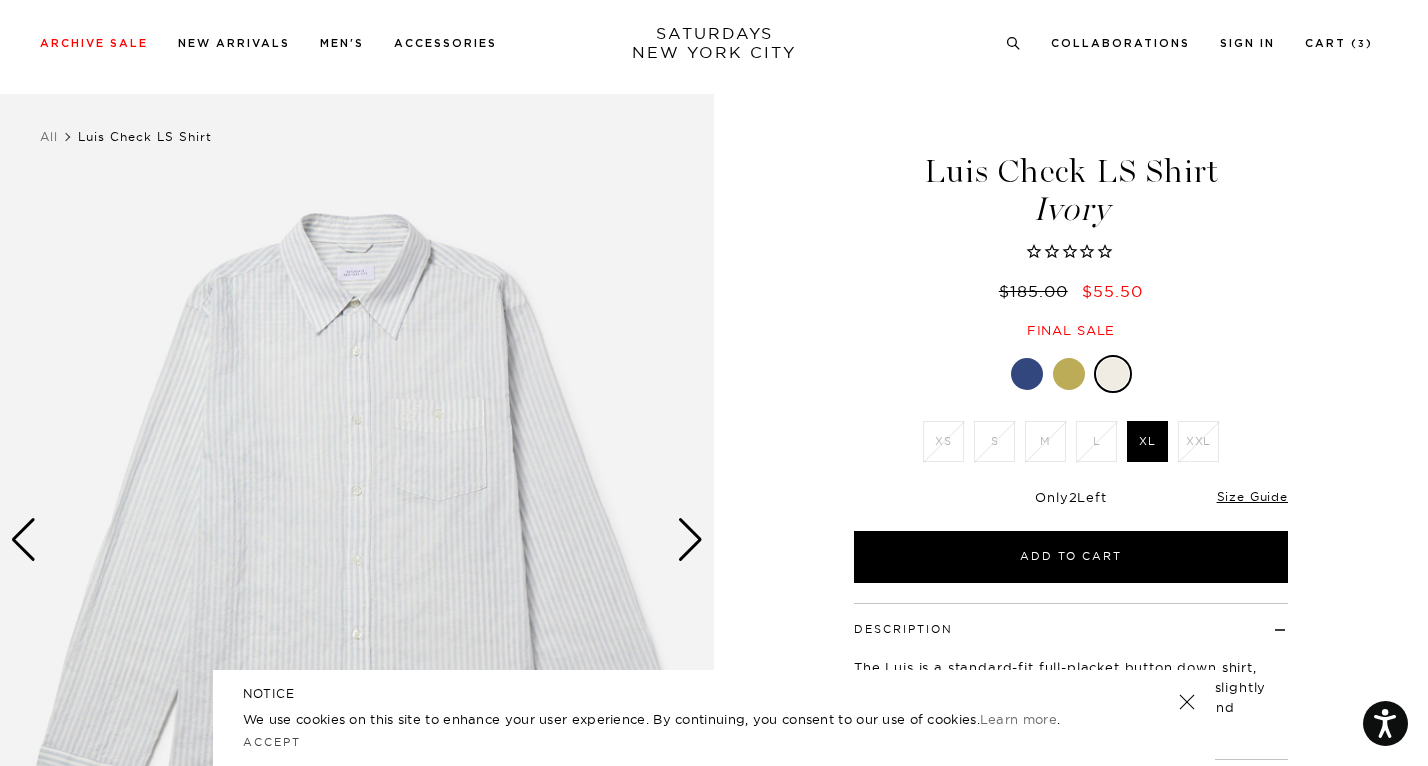 click at bounding box center (690, 540) 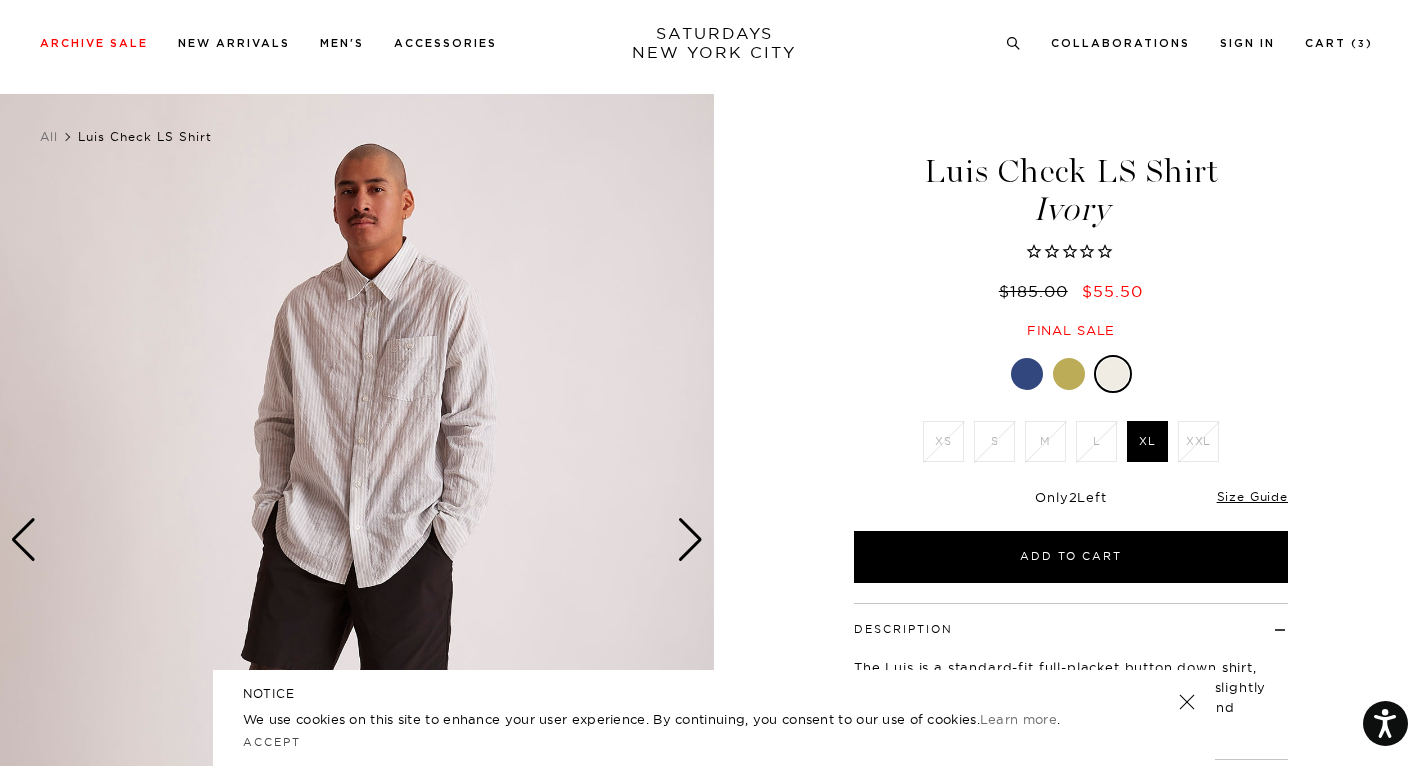 click at bounding box center (1027, 374) 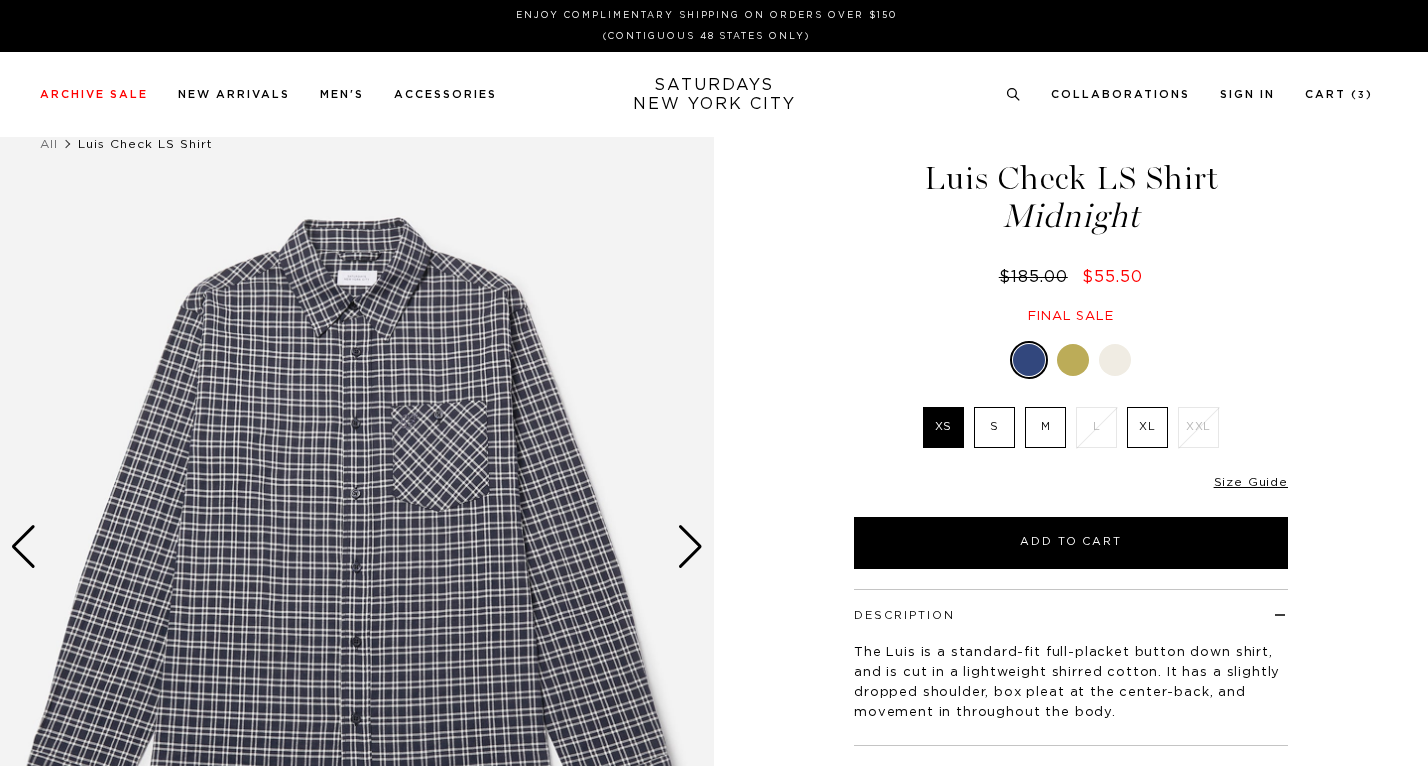 scroll, scrollTop: 0, scrollLeft: 0, axis: both 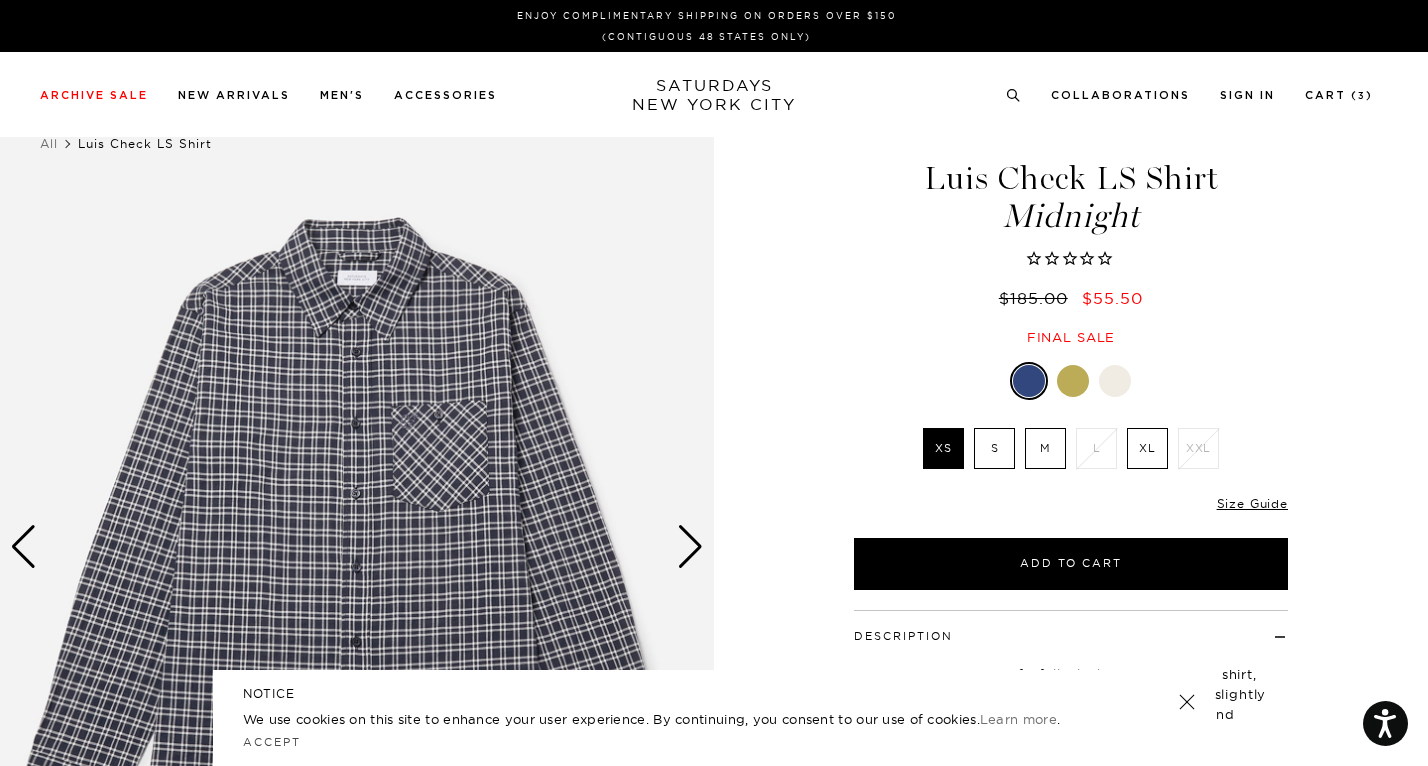 click at bounding box center (1073, 381) 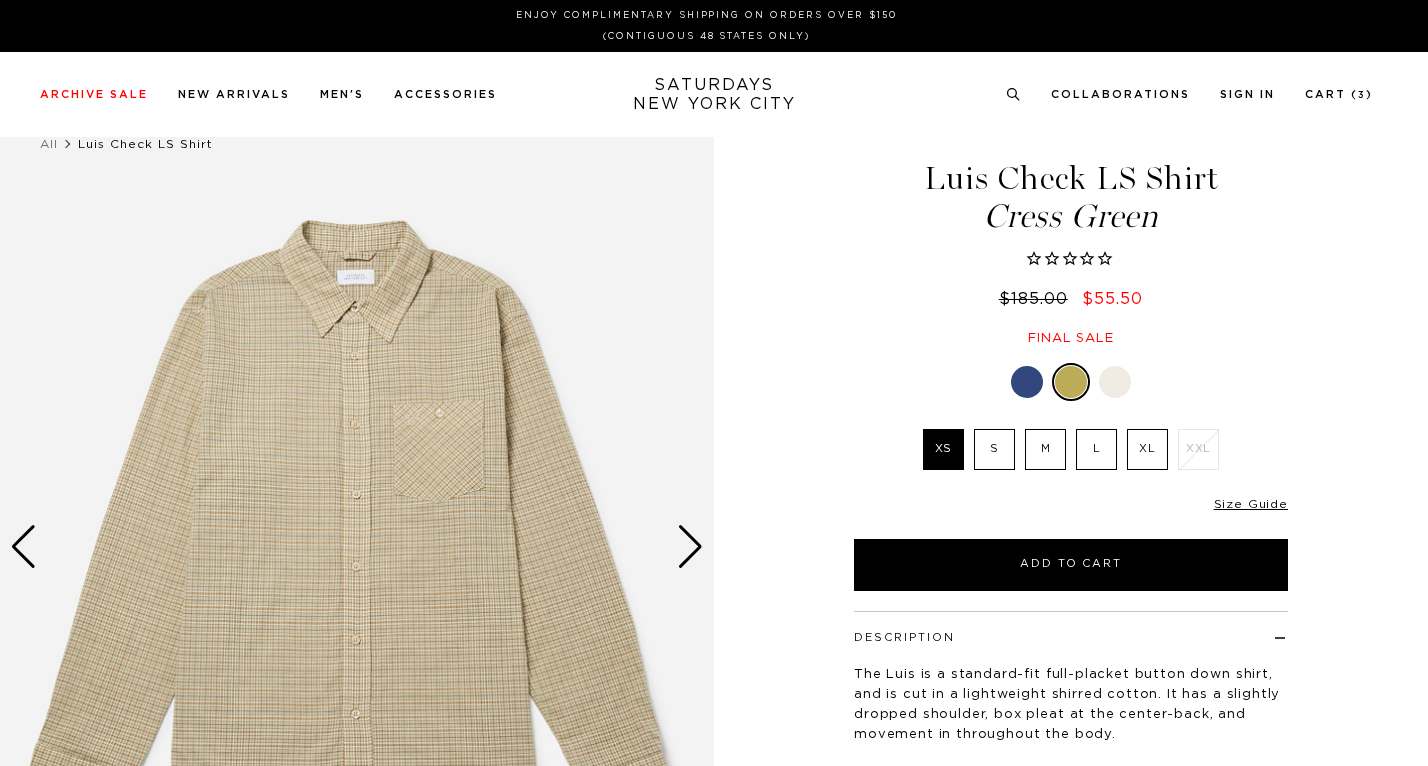 scroll, scrollTop: 0, scrollLeft: 0, axis: both 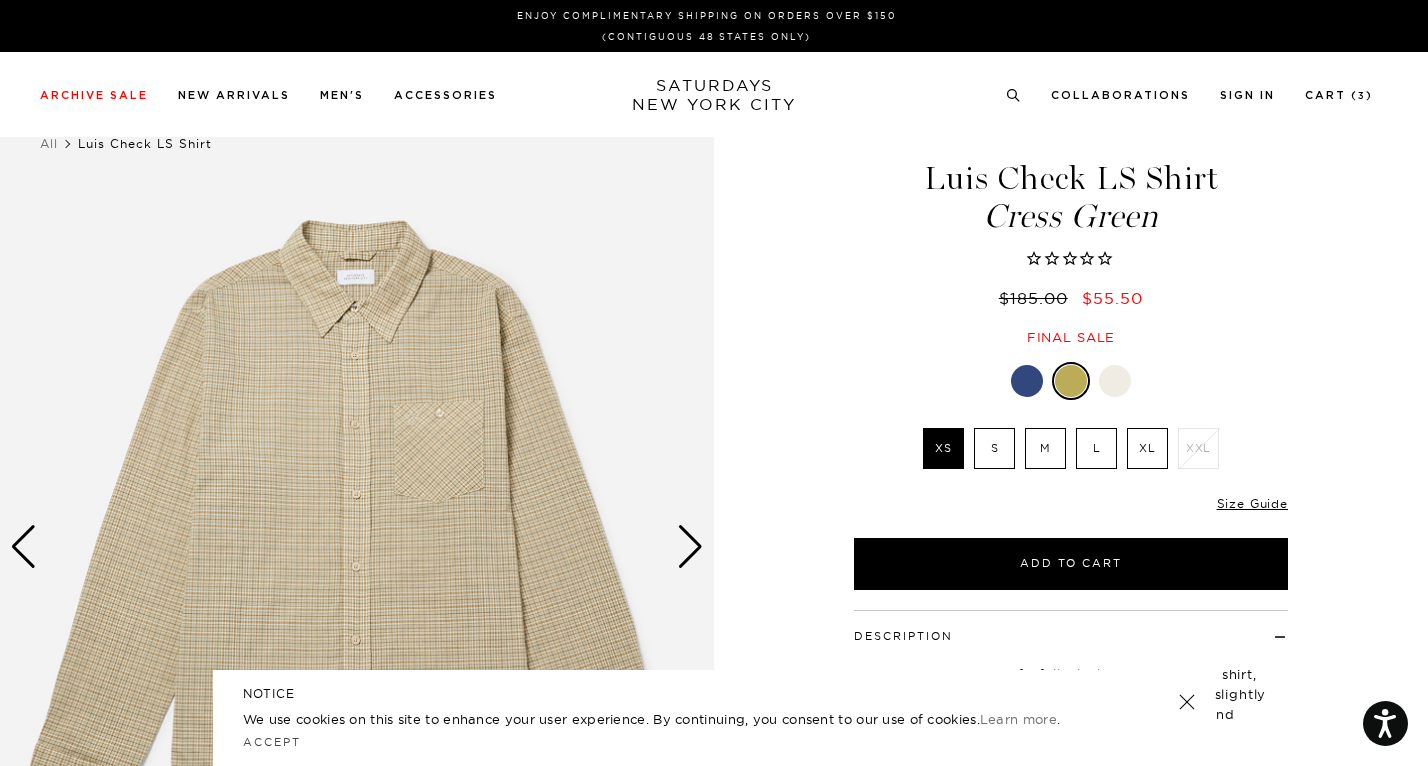 click at bounding box center (1115, 381) 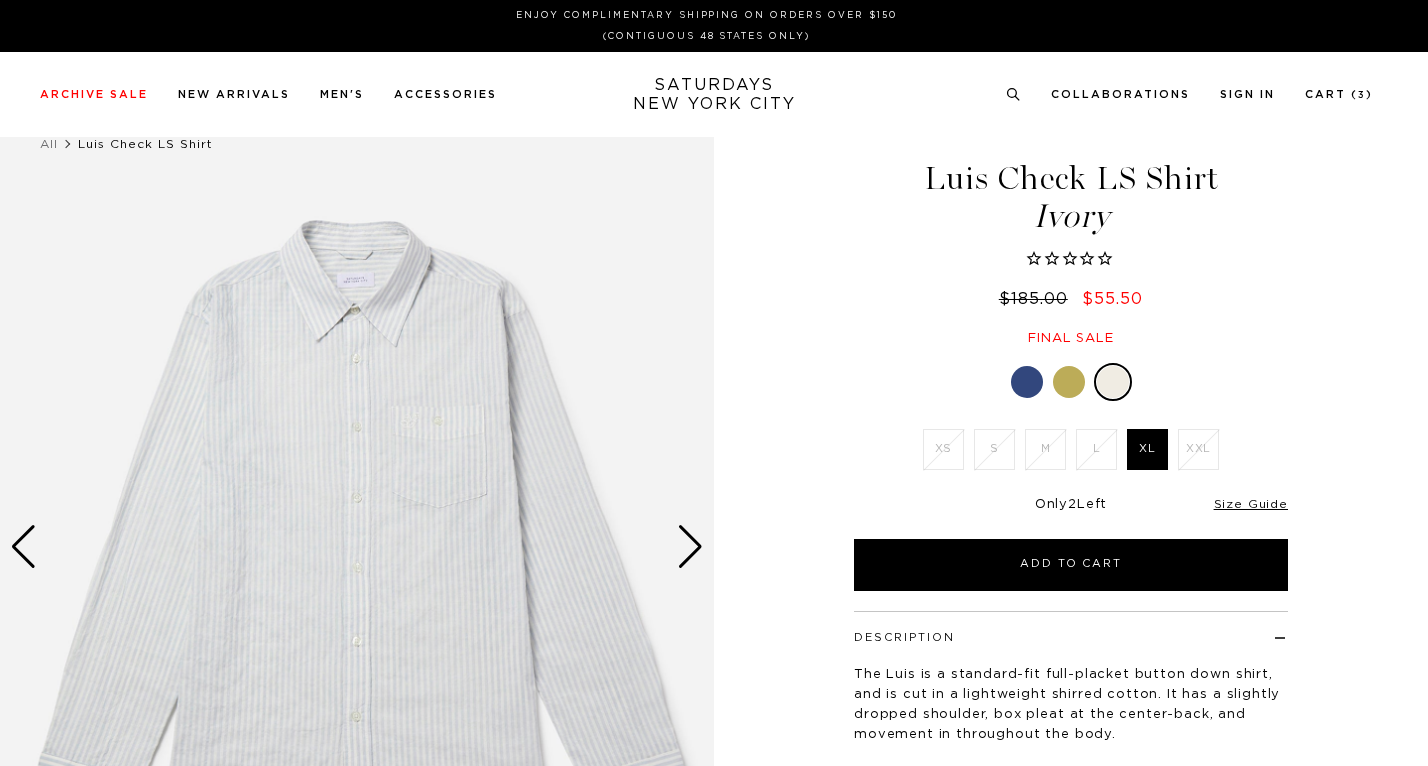 scroll, scrollTop: 0, scrollLeft: 0, axis: both 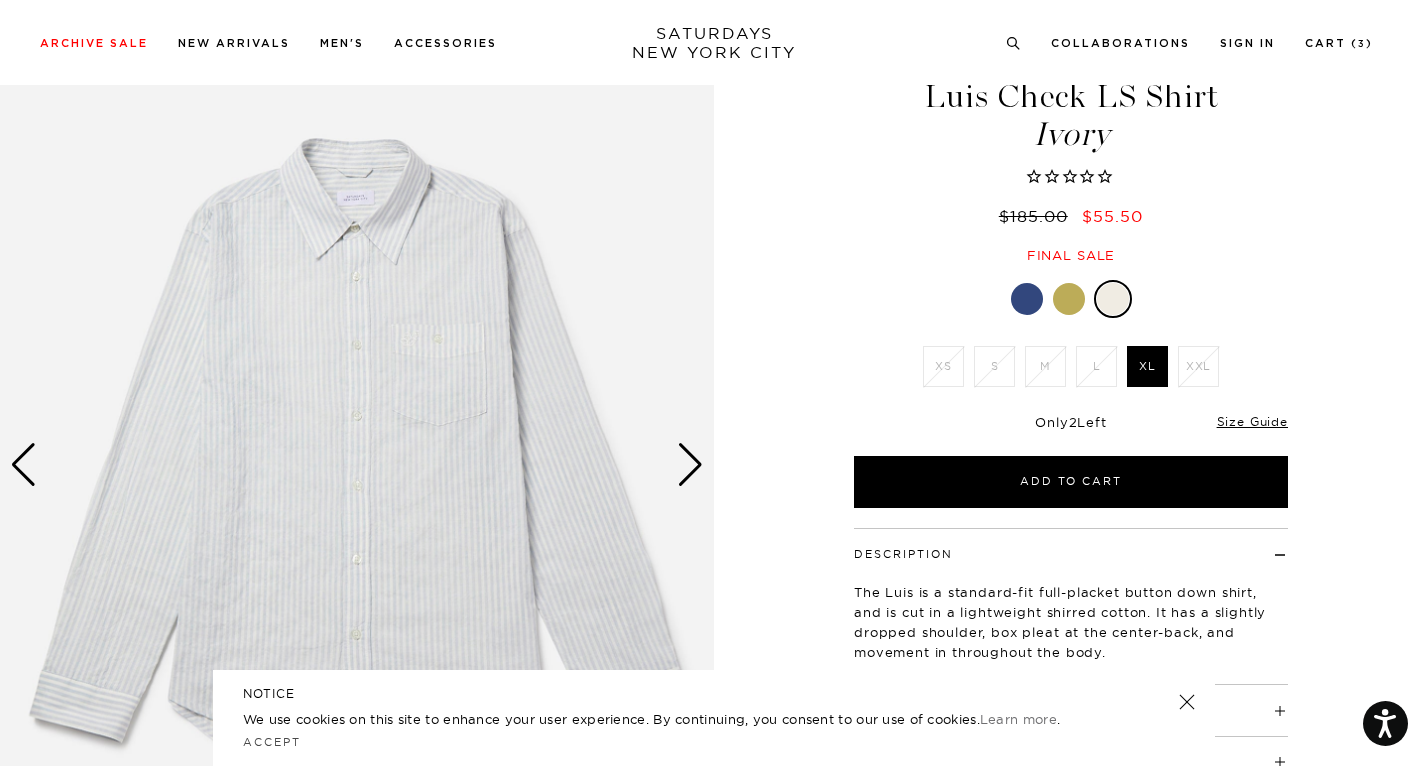 click at bounding box center (1027, 299) 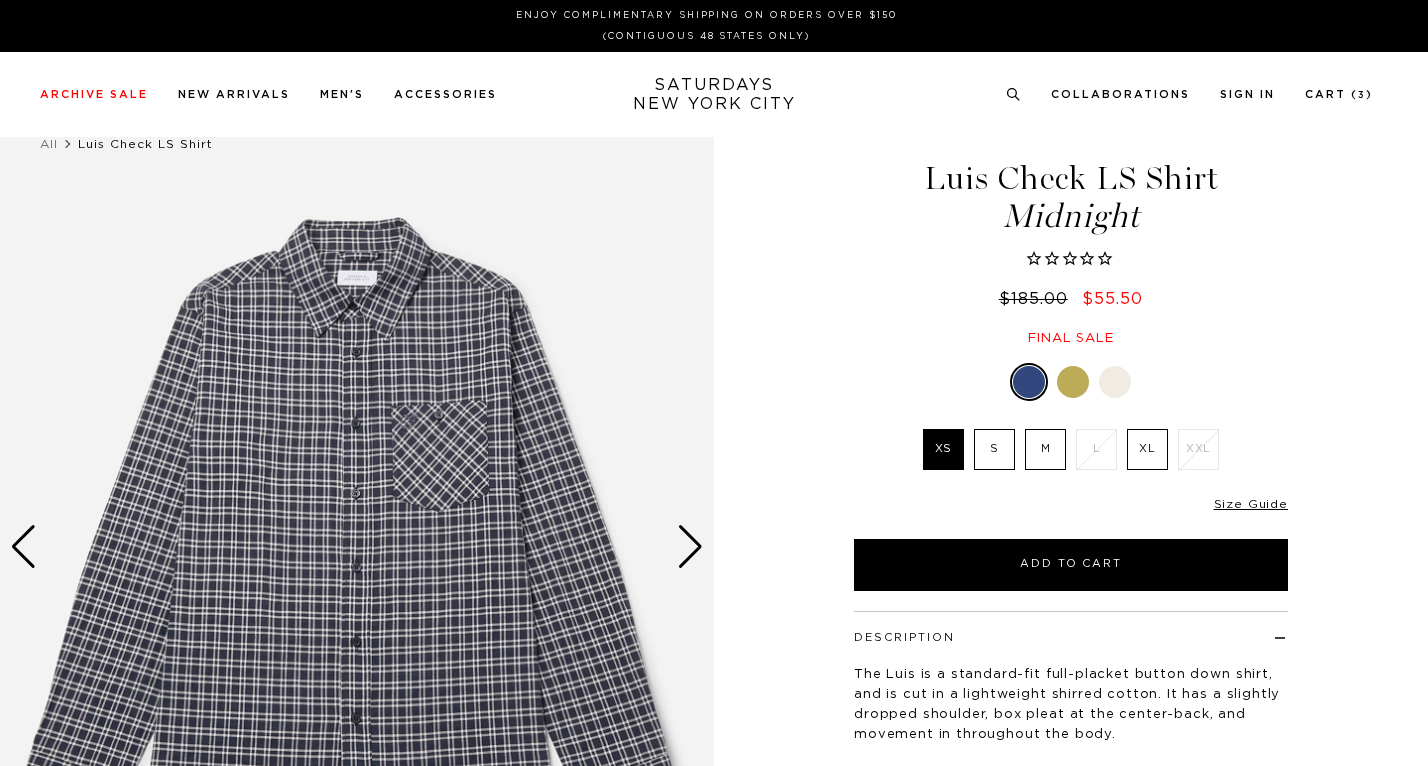 scroll, scrollTop: 0, scrollLeft: 0, axis: both 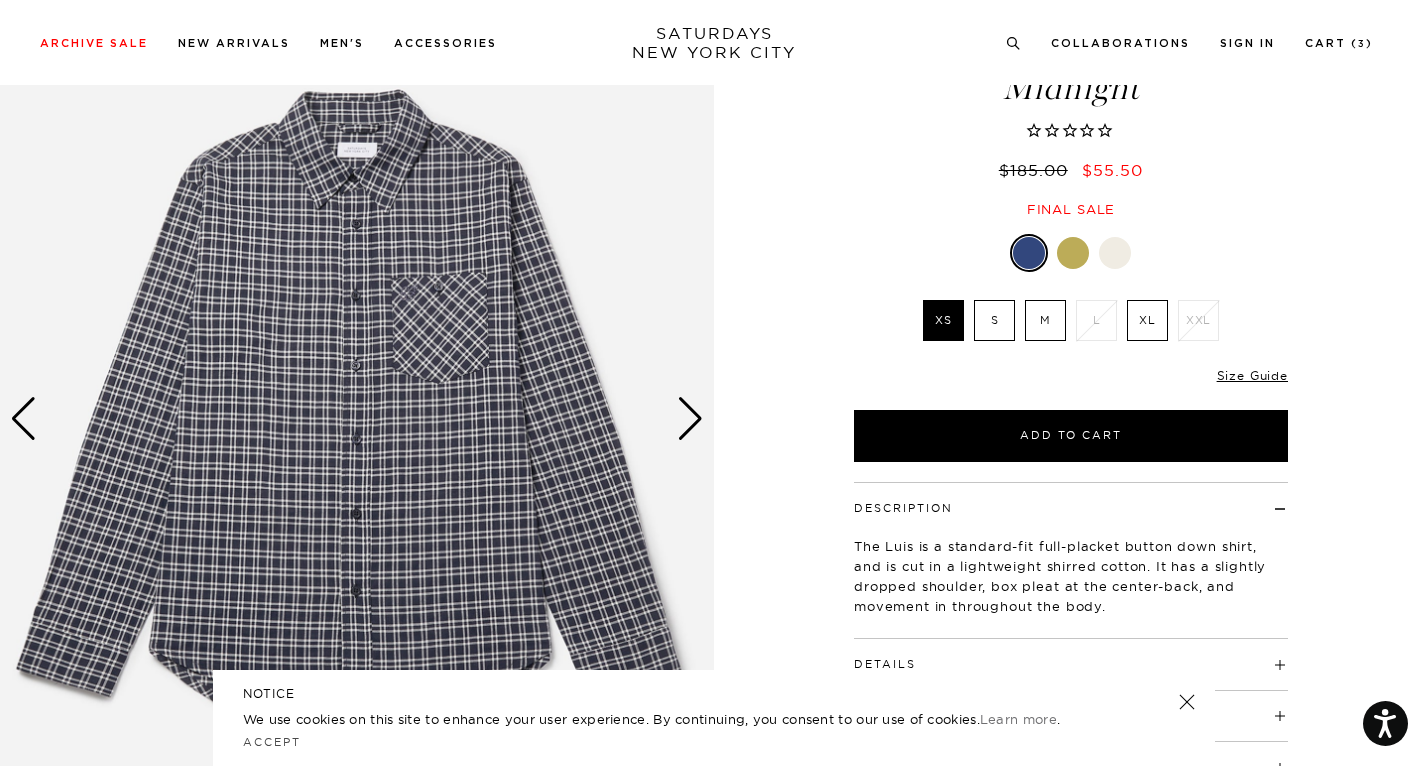 click at bounding box center (690, 419) 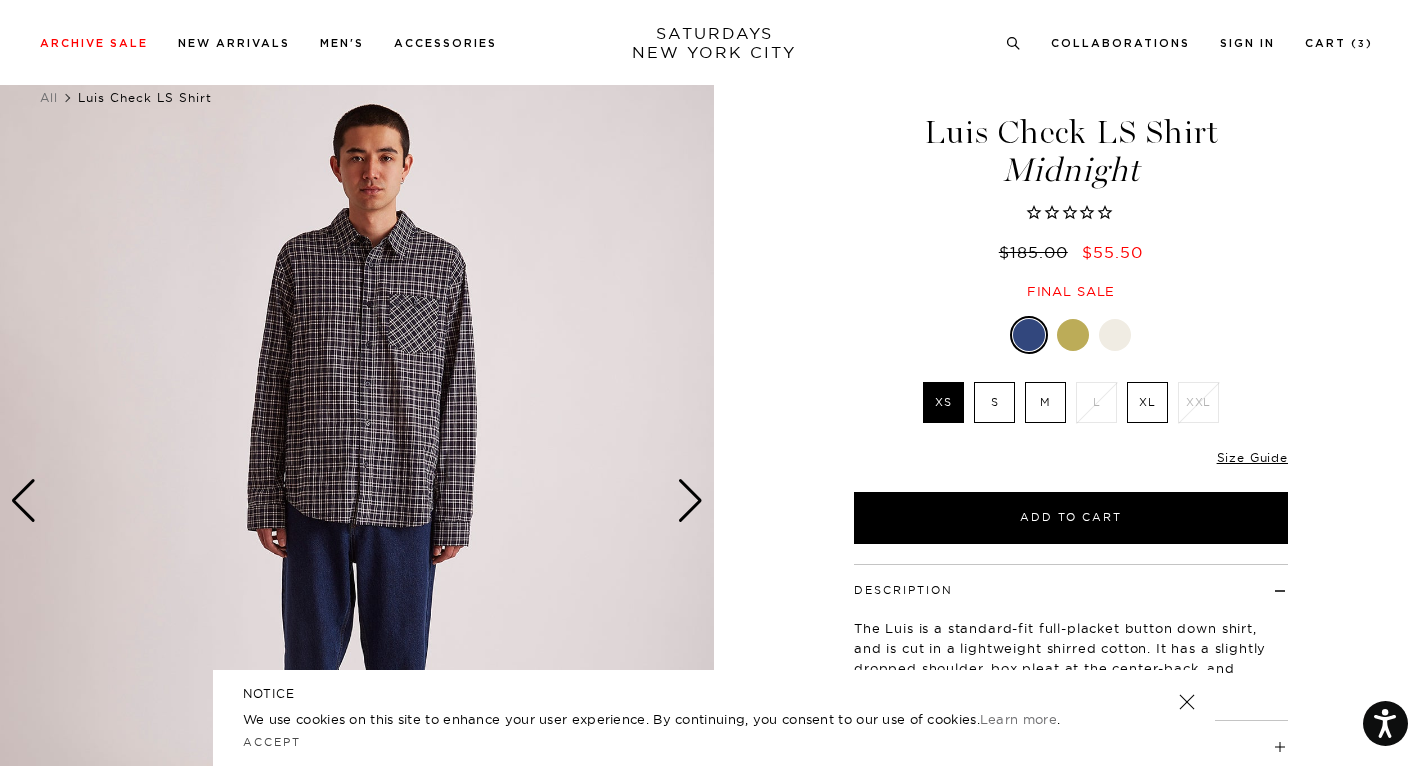 scroll, scrollTop: 41, scrollLeft: 2, axis: both 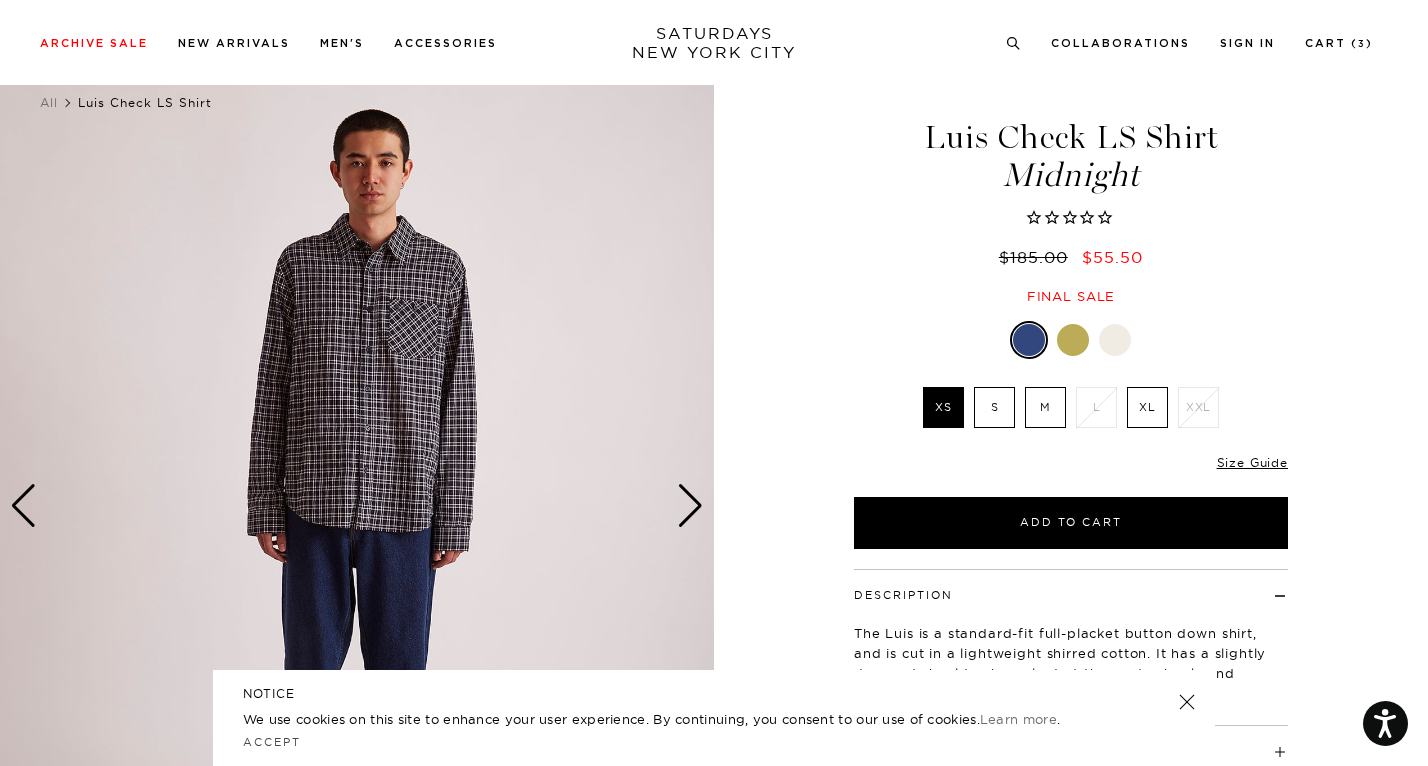 click at bounding box center [690, 506] 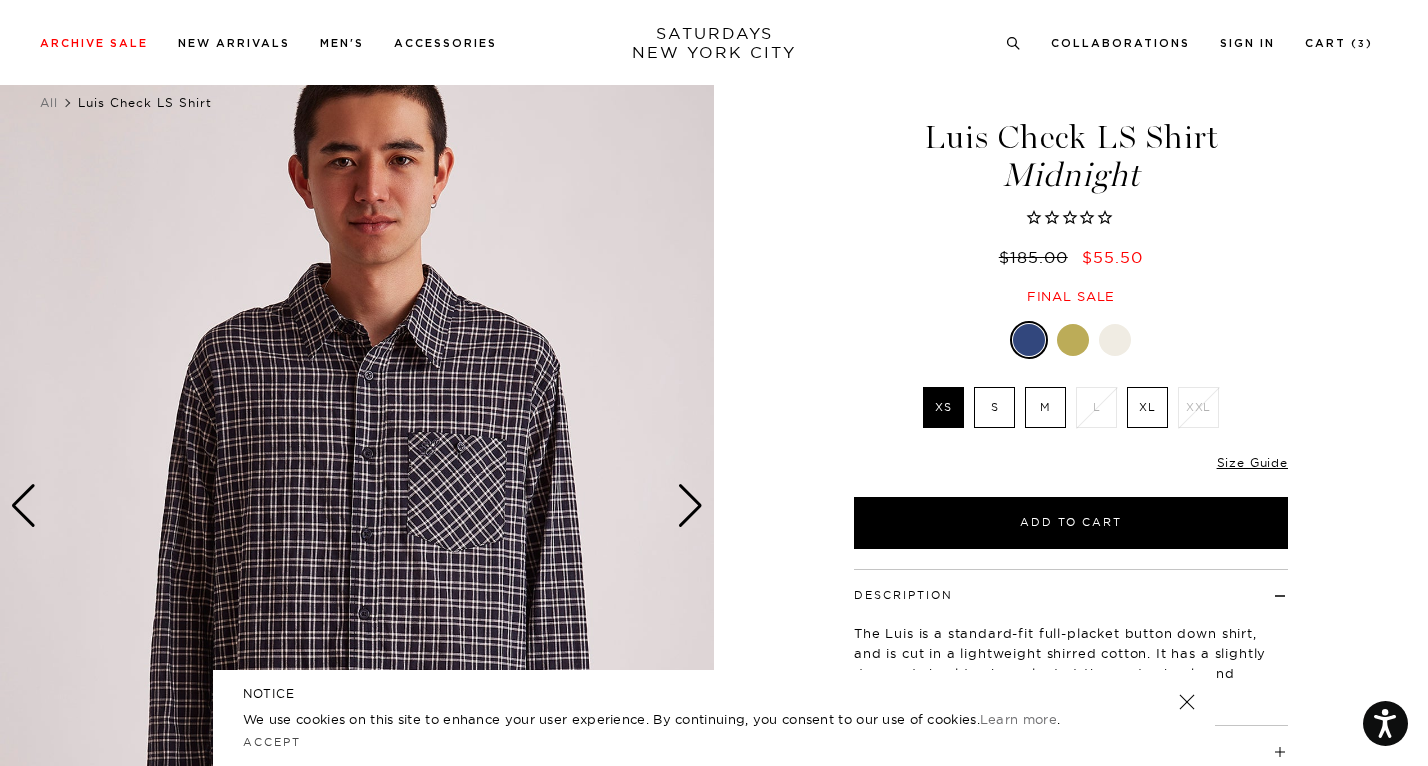 click at bounding box center [690, 506] 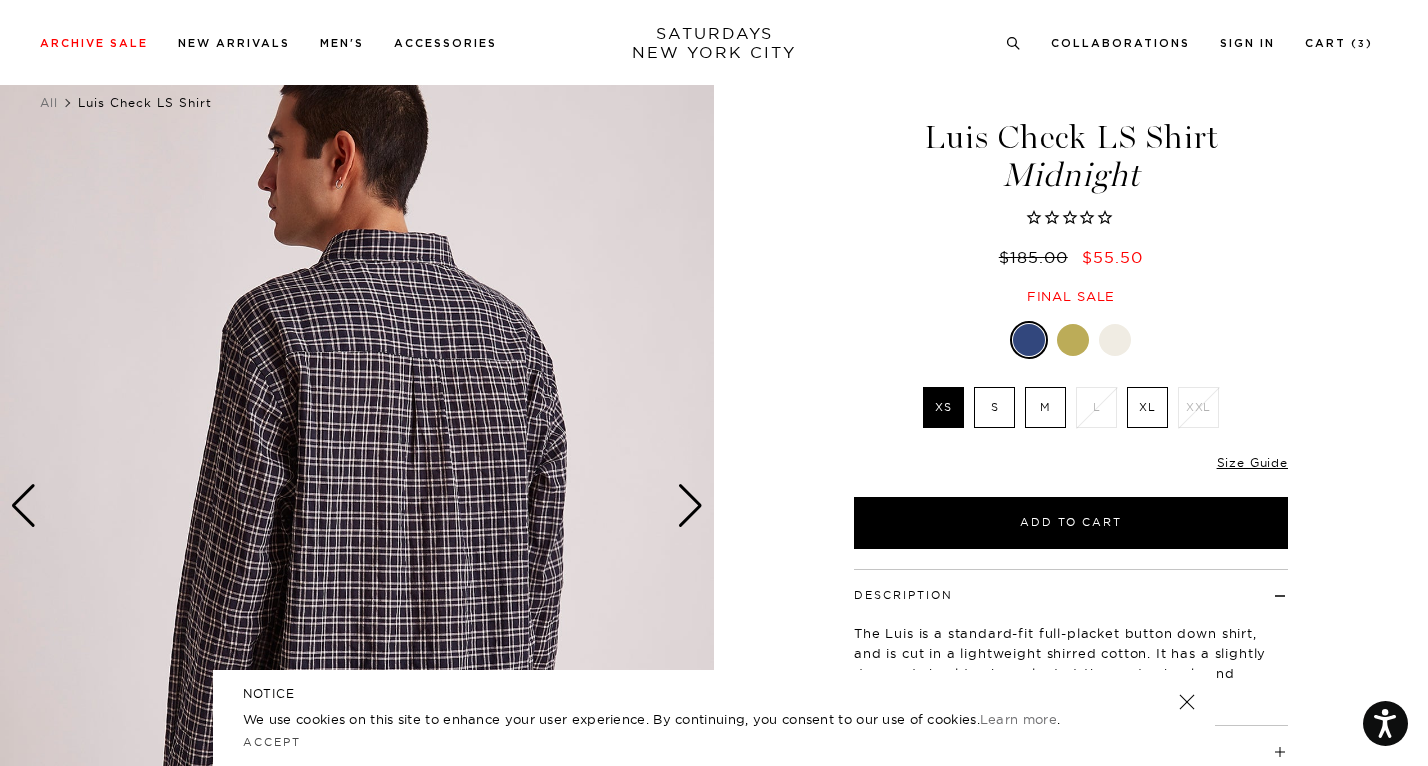 click at bounding box center [690, 506] 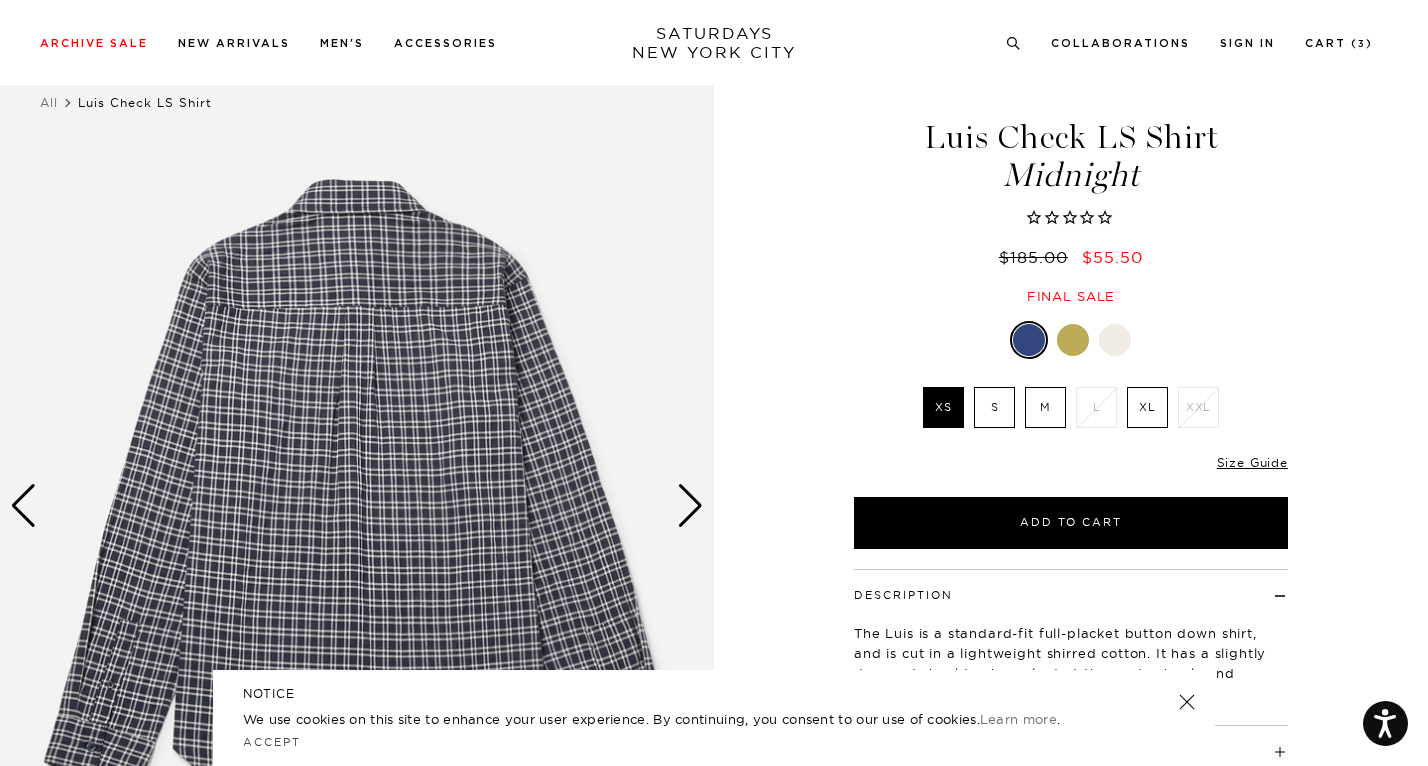 click at bounding box center (690, 506) 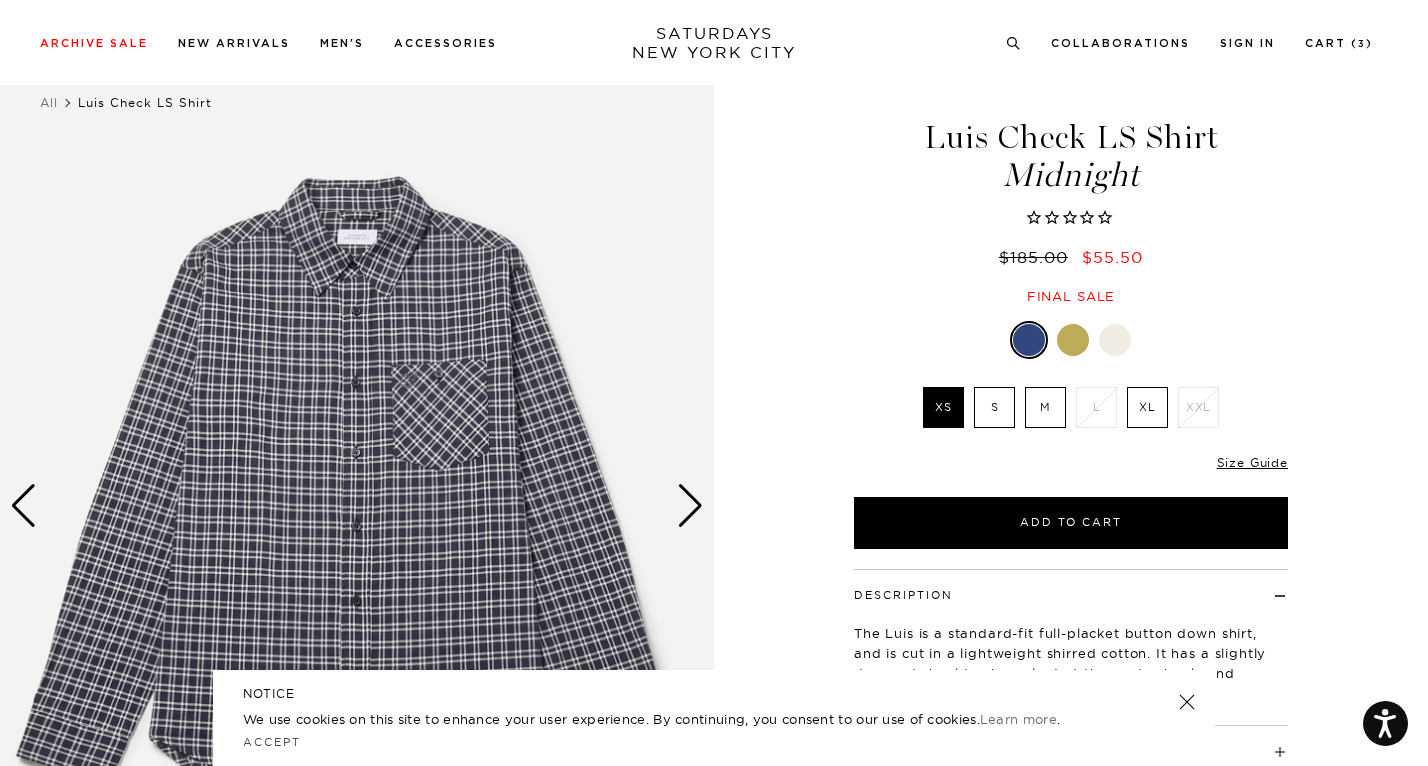click at bounding box center [690, 506] 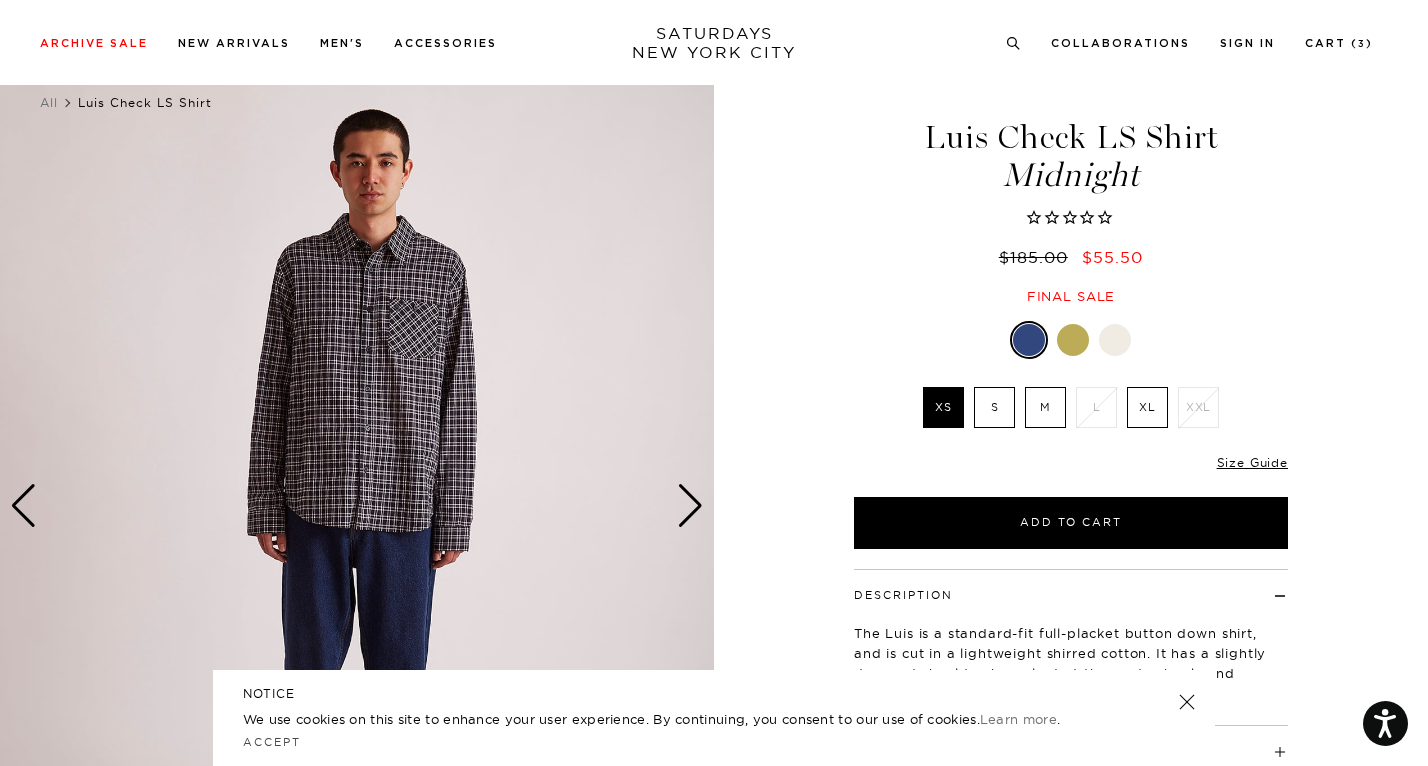 click on "XL" at bounding box center (1147, 407) 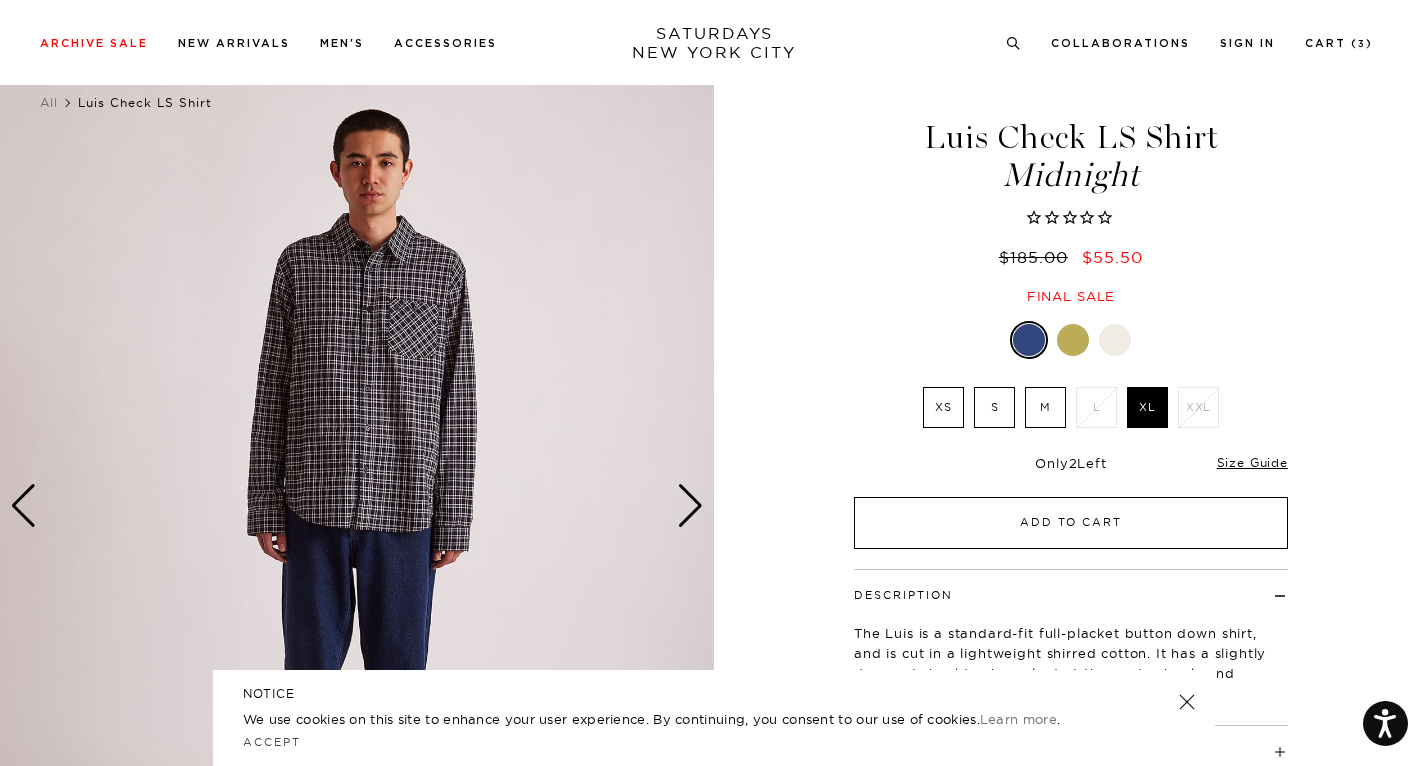click on "Add to Cart" at bounding box center [1071, 523] 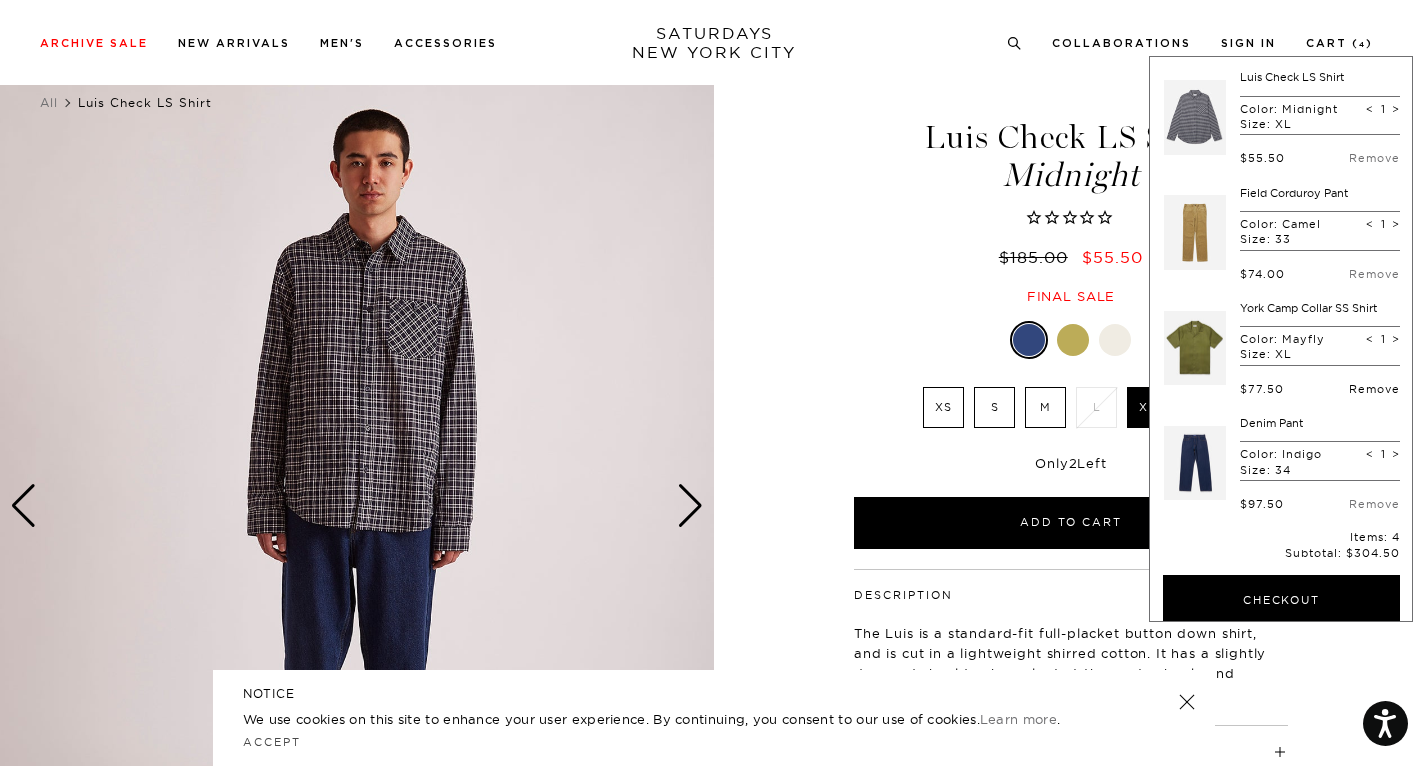 click on "Remove" at bounding box center [1374, 389] 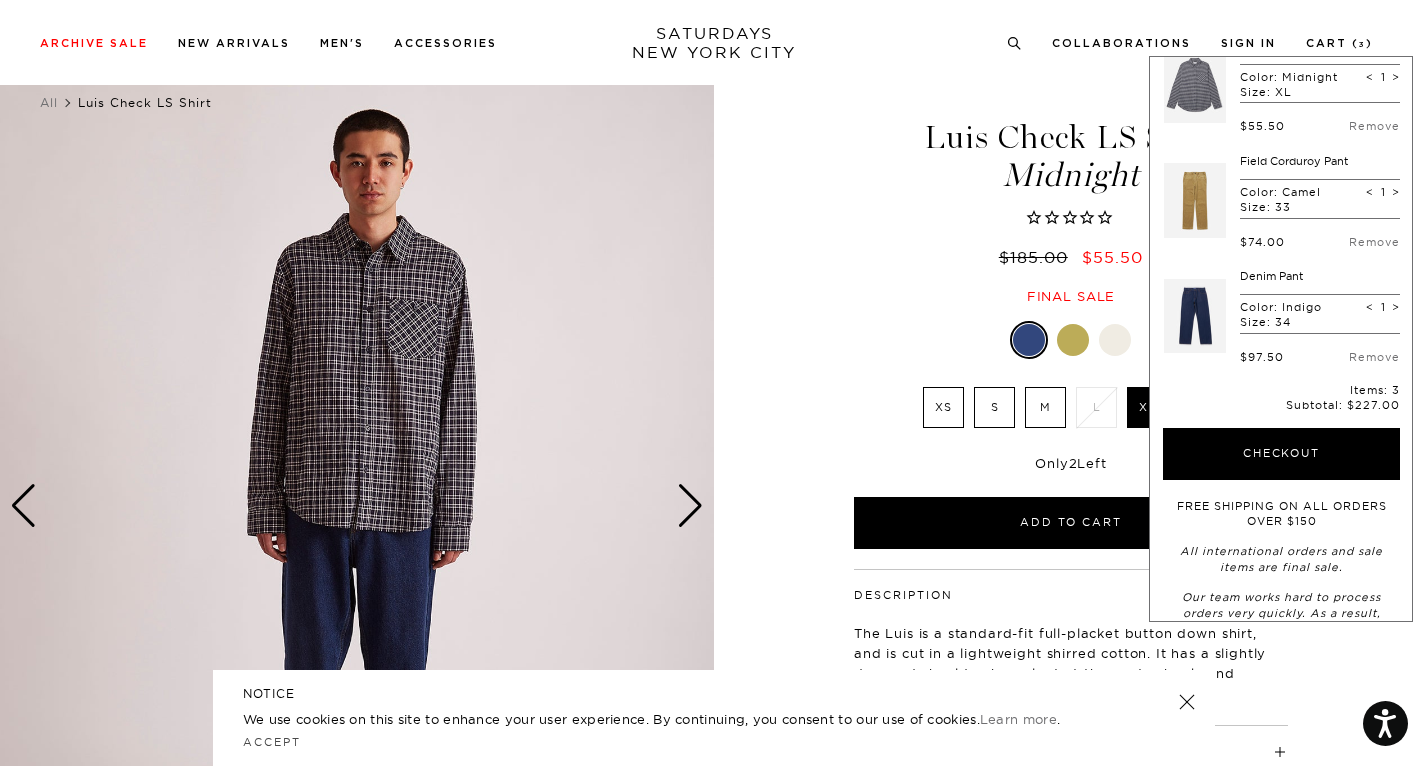 scroll, scrollTop: 0, scrollLeft: 0, axis: both 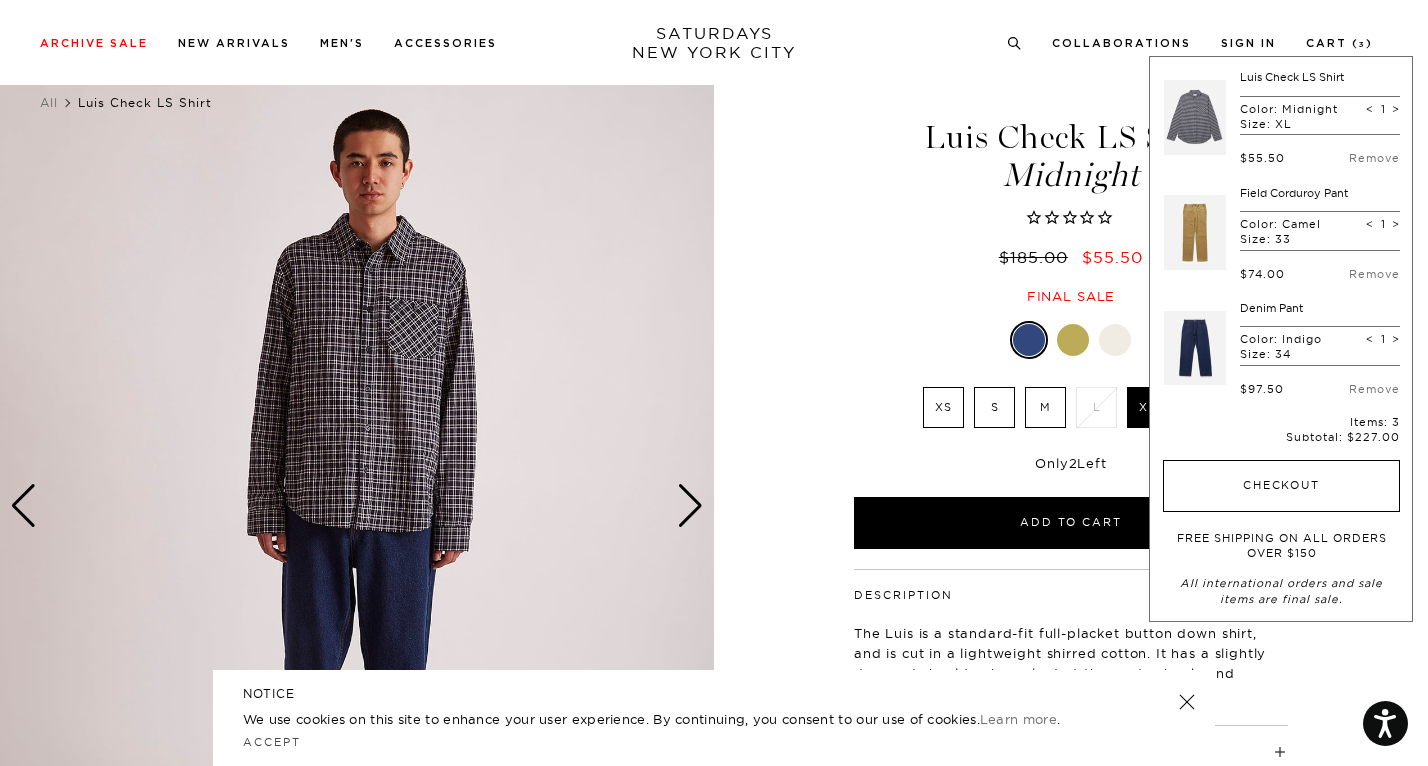 click on "Checkout" at bounding box center [1281, 486] 